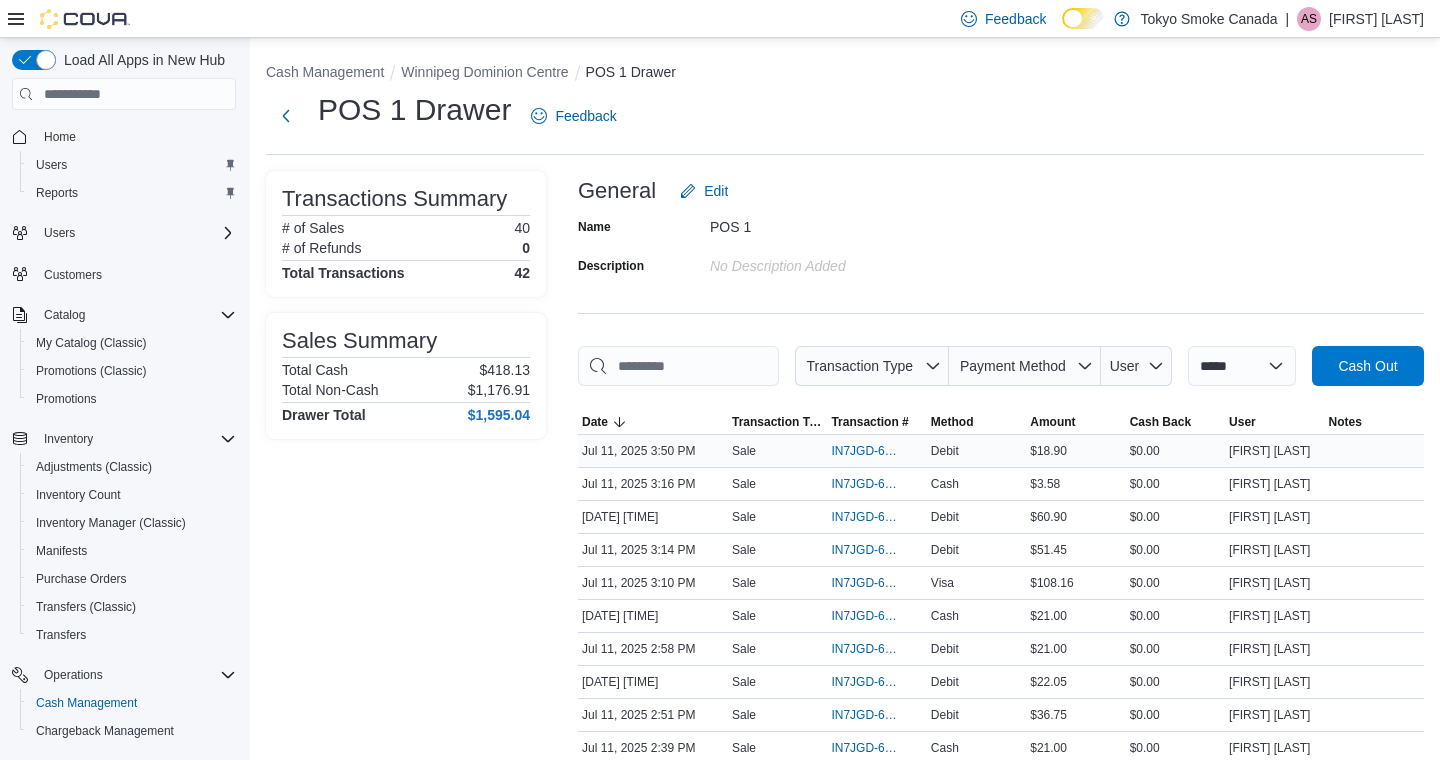 scroll, scrollTop: 0, scrollLeft: 0, axis: both 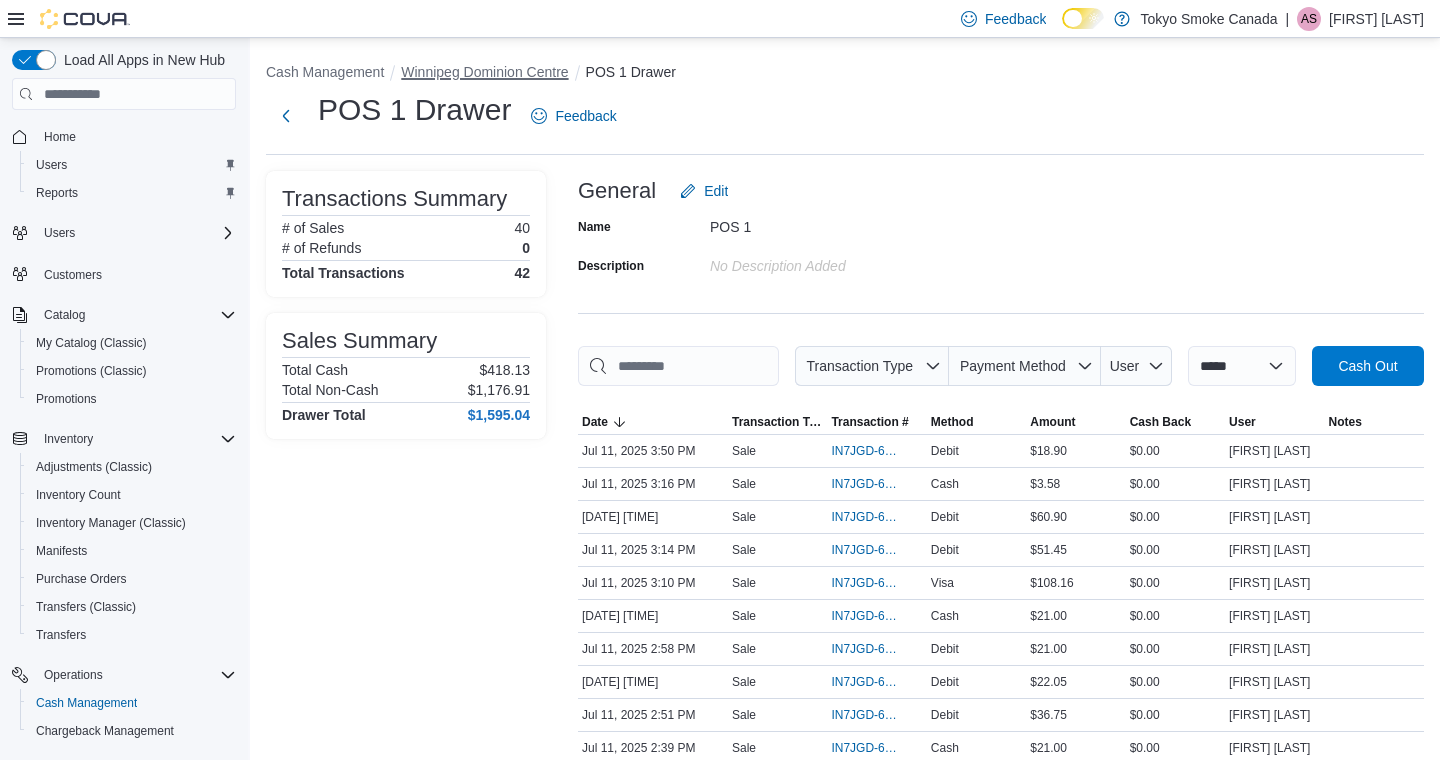 click on "Winnipeg Dominion Centre" at bounding box center [484, 72] 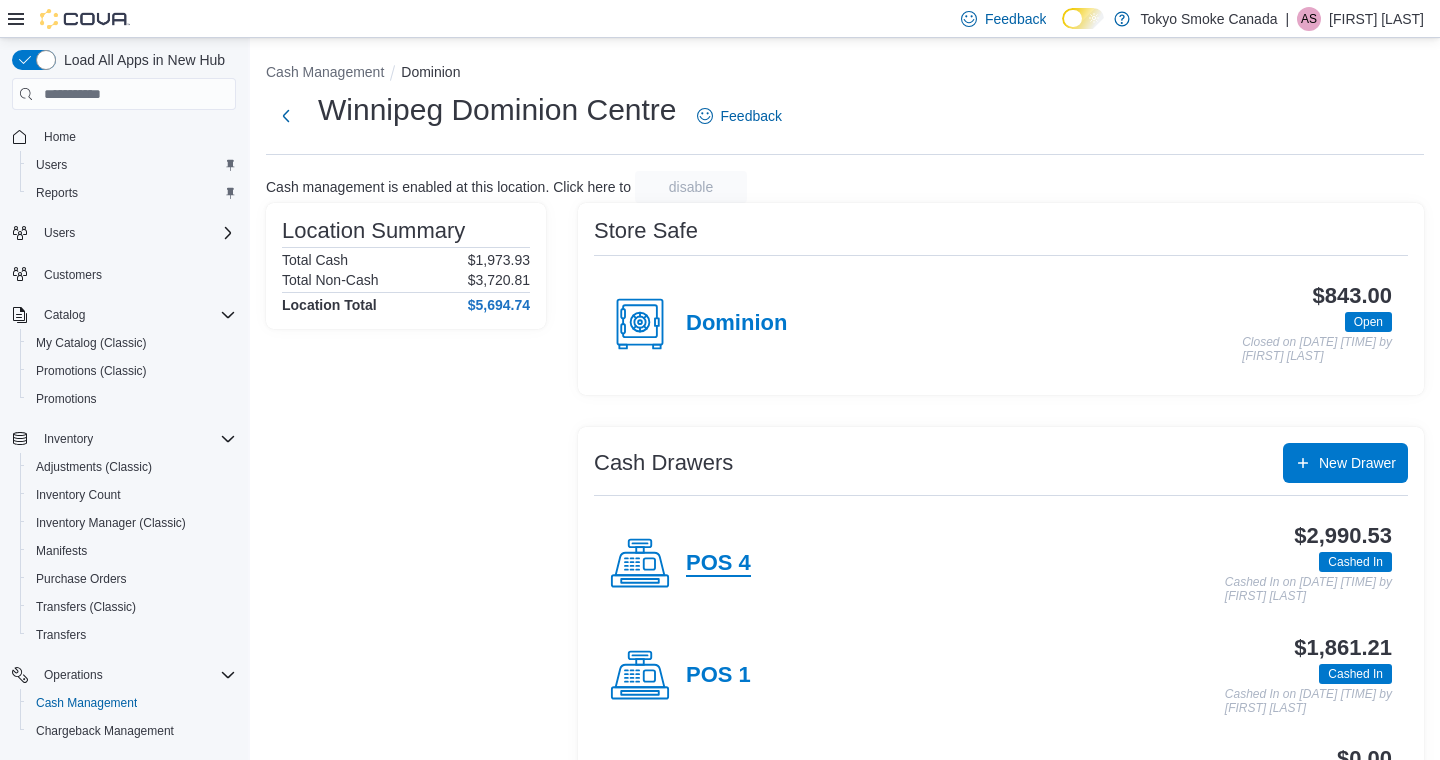 click on "POS 4" at bounding box center [718, 564] 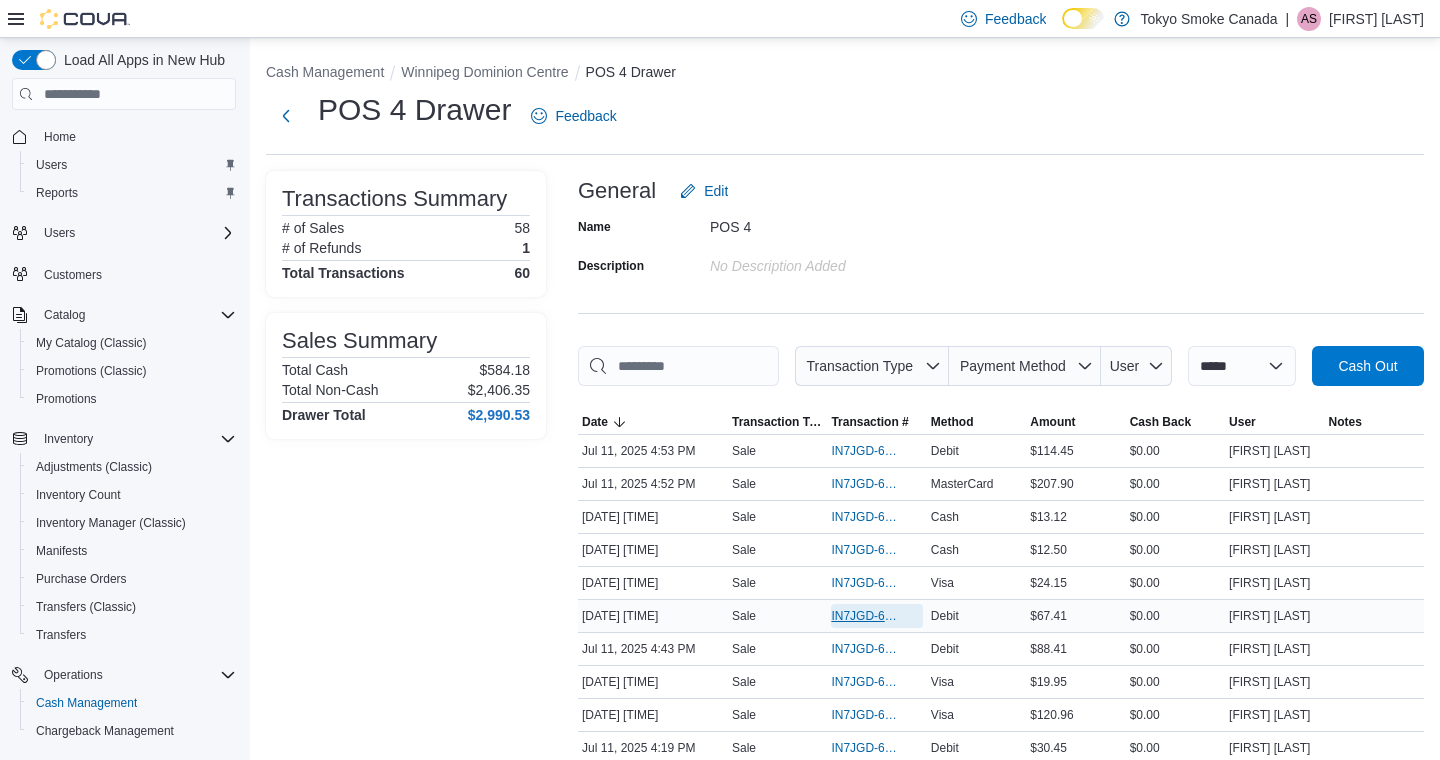 click on "[TRANSACTION_ID]" at bounding box center [866, 616] 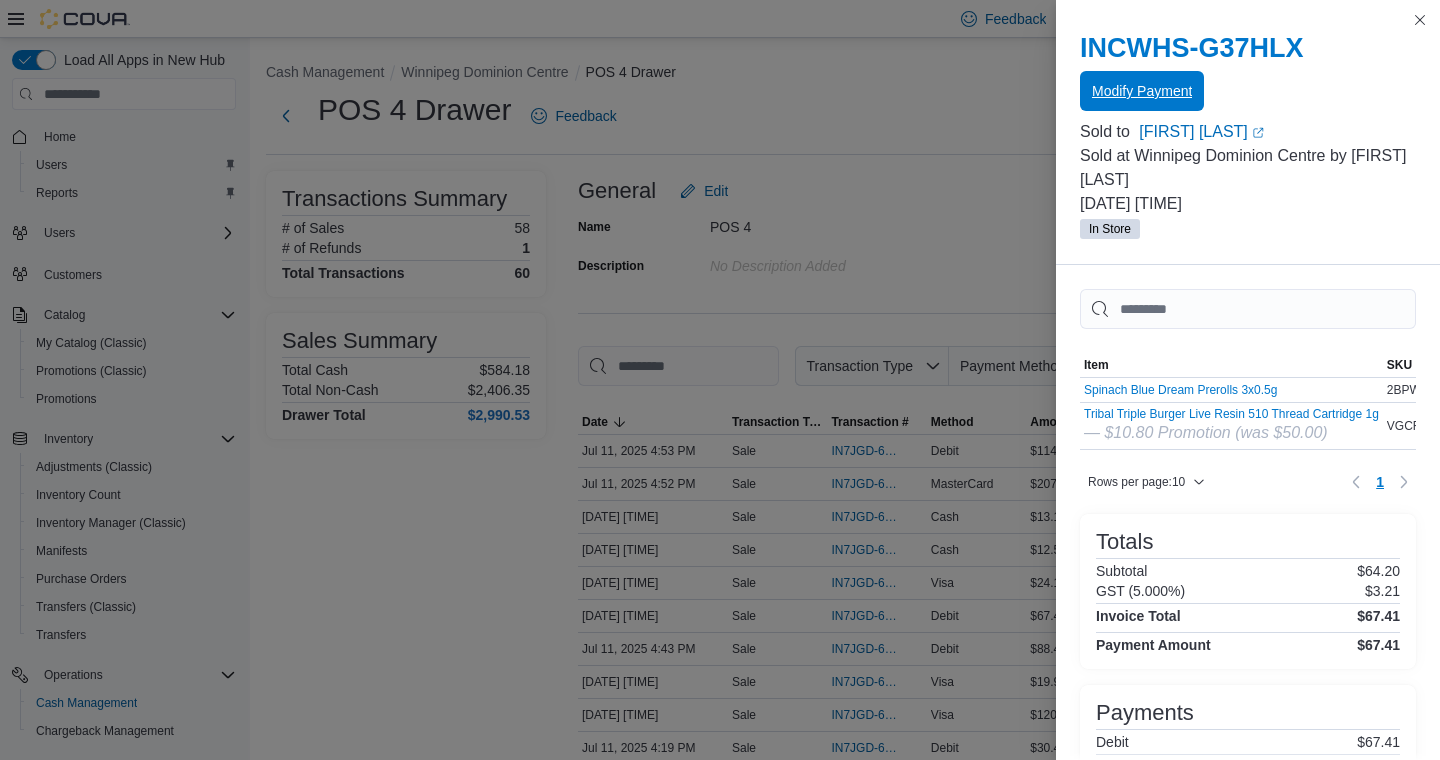 click on "Modify Payment" at bounding box center (1142, 91) 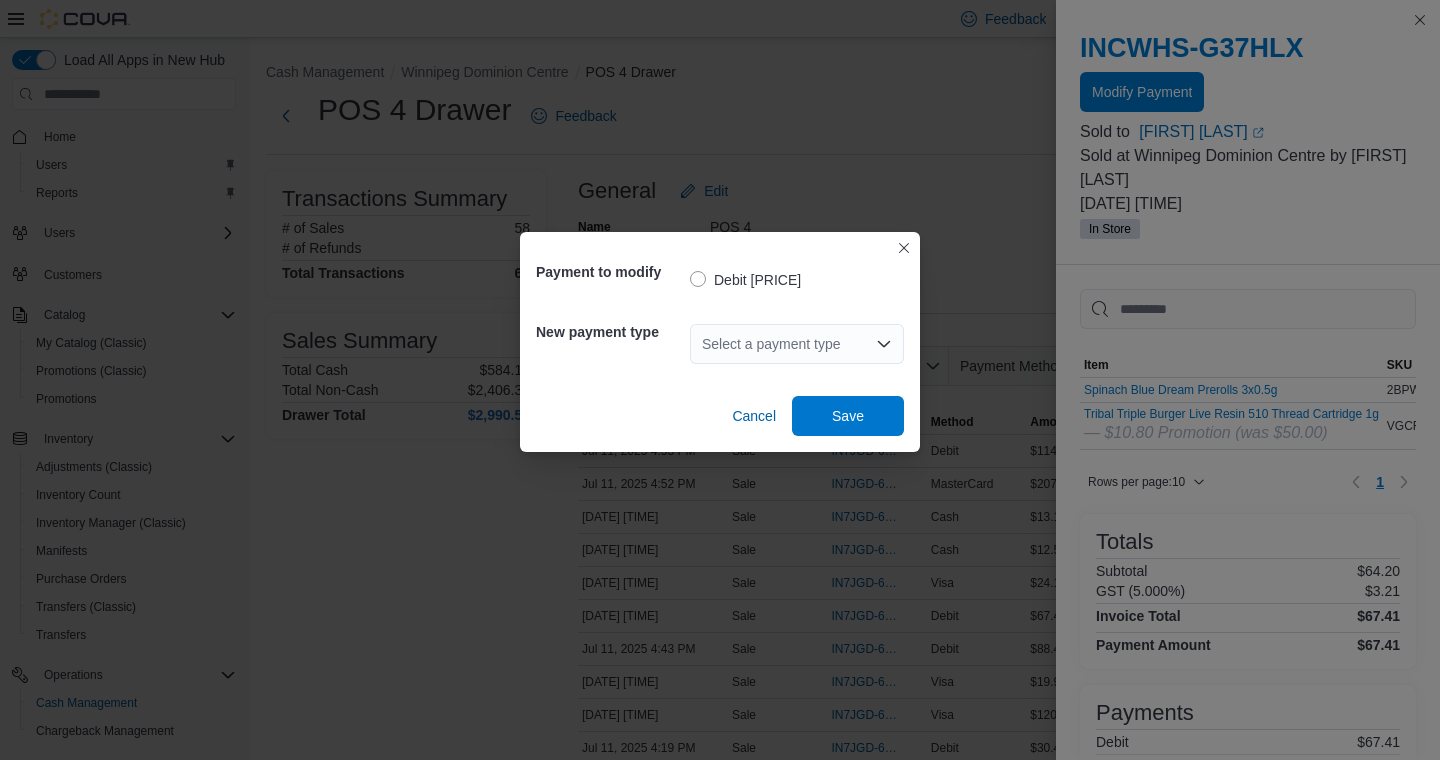 click on "Select a payment type" at bounding box center [797, 344] 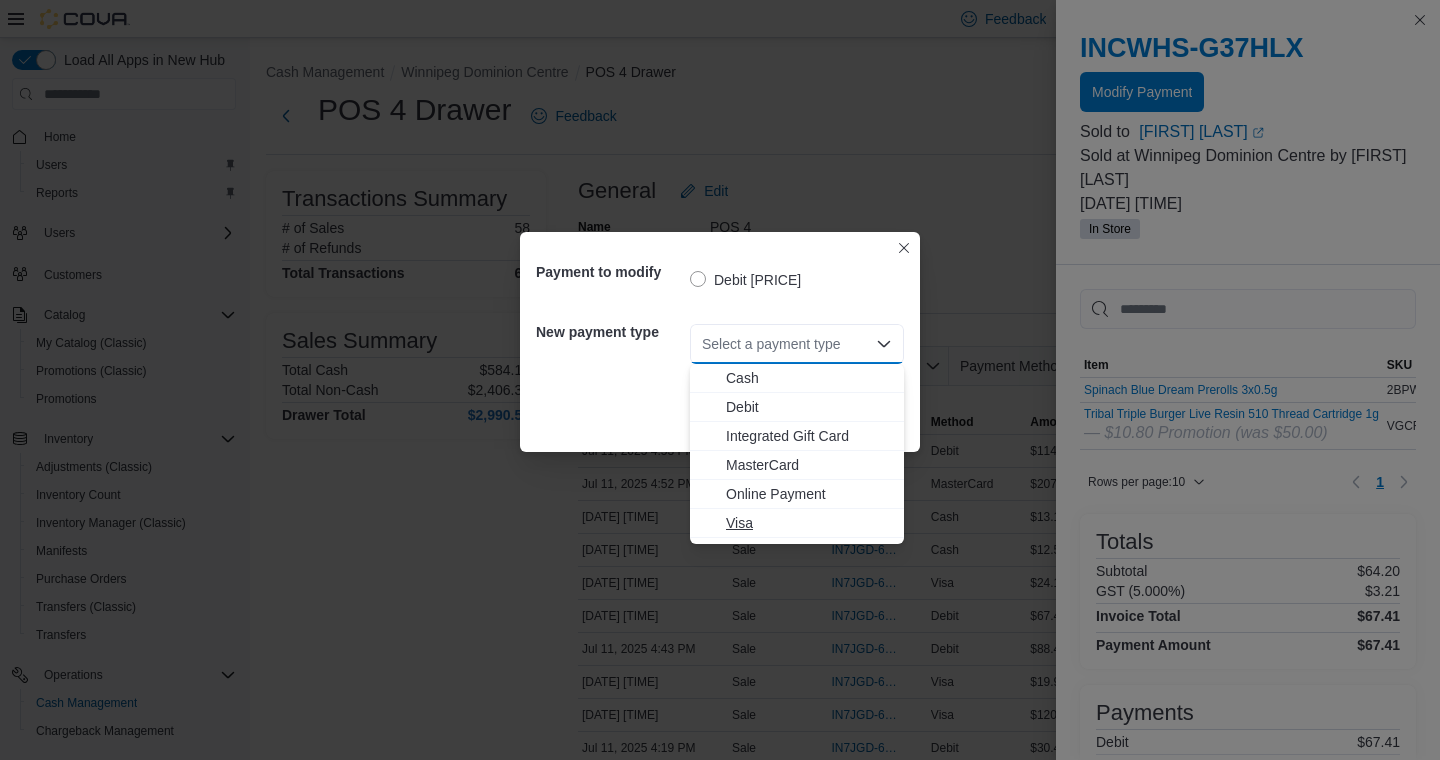 click on "Visa" at bounding box center (809, 523) 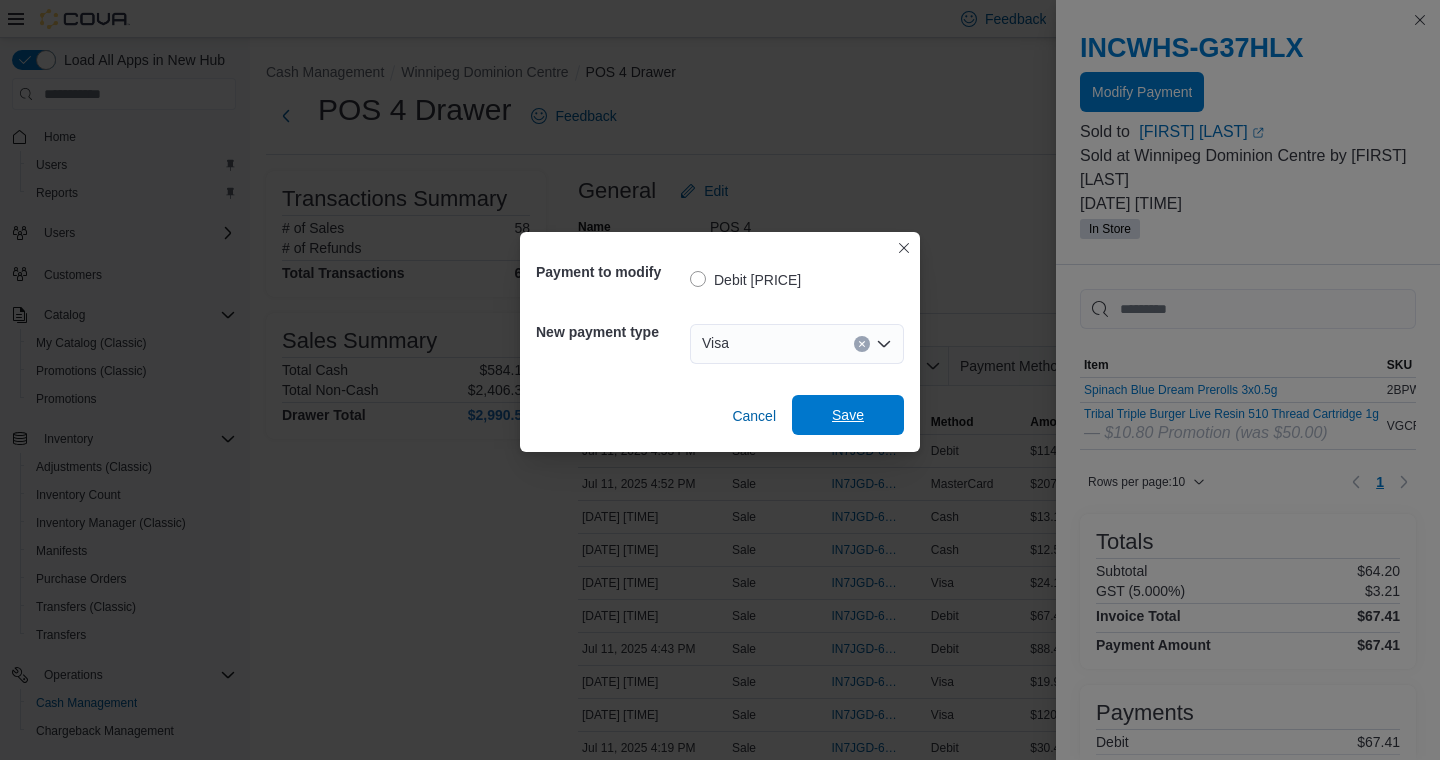 click on "Save" at bounding box center (848, 415) 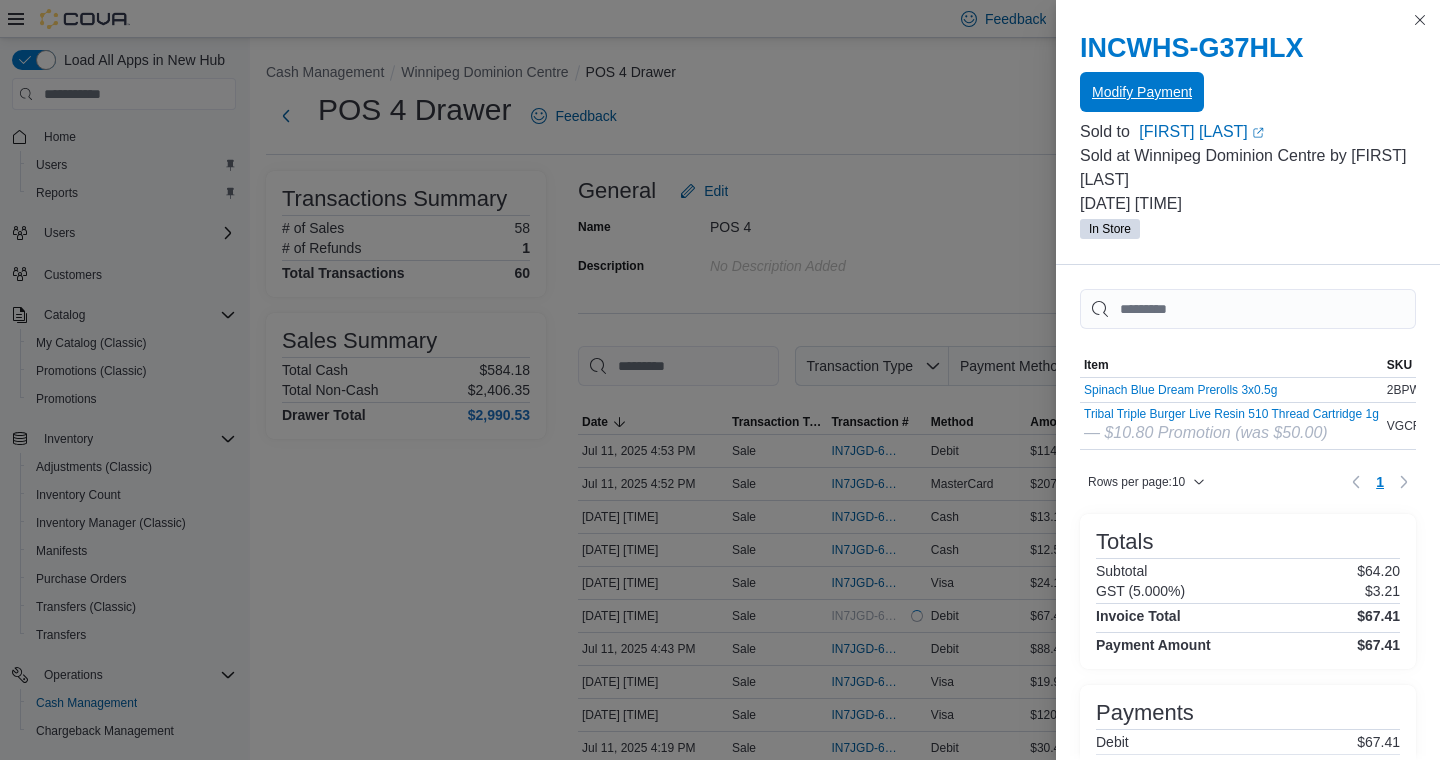 scroll, scrollTop: 0, scrollLeft: 0, axis: both 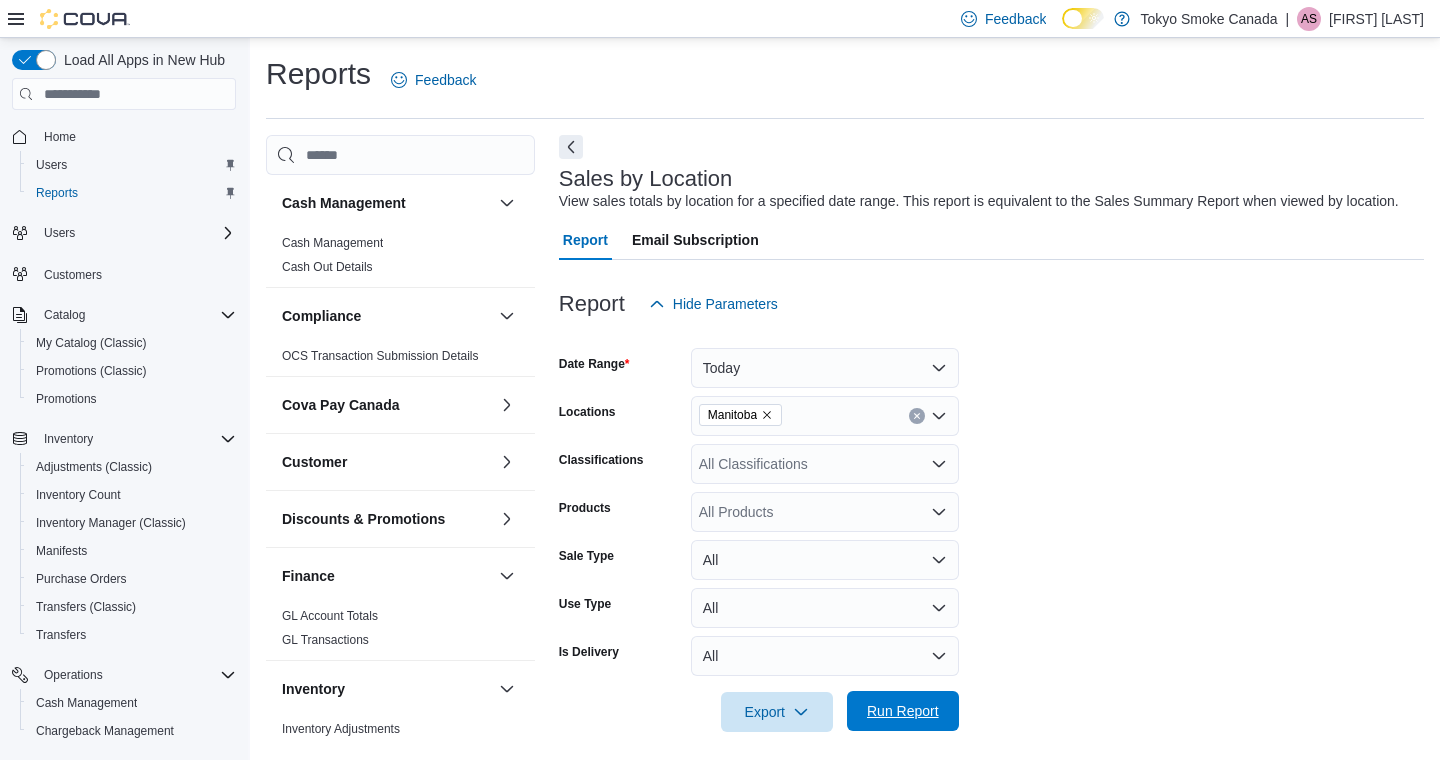 click on "Run Report" at bounding box center [903, 711] 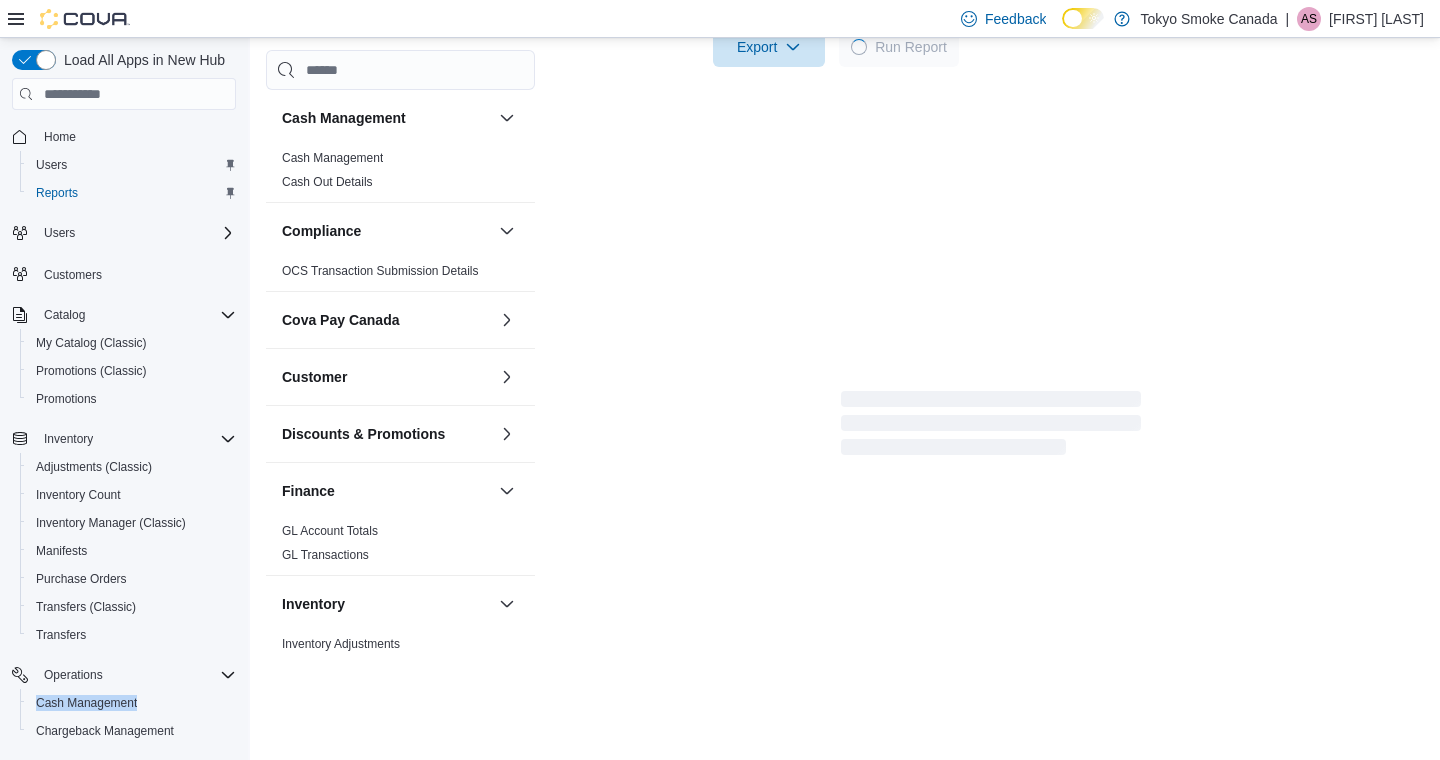 scroll, scrollTop: 665, scrollLeft: 0, axis: vertical 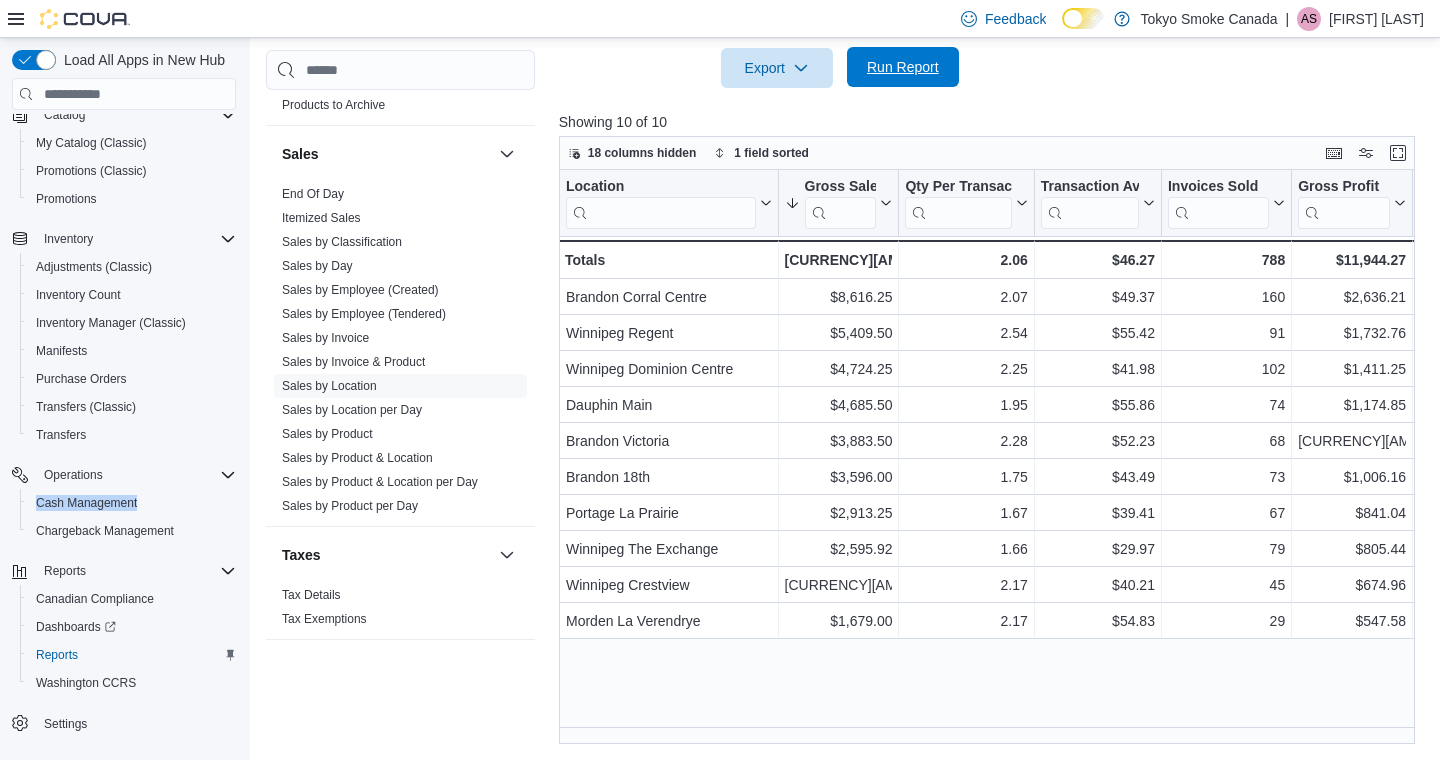 click on "Run Report" at bounding box center [903, 67] 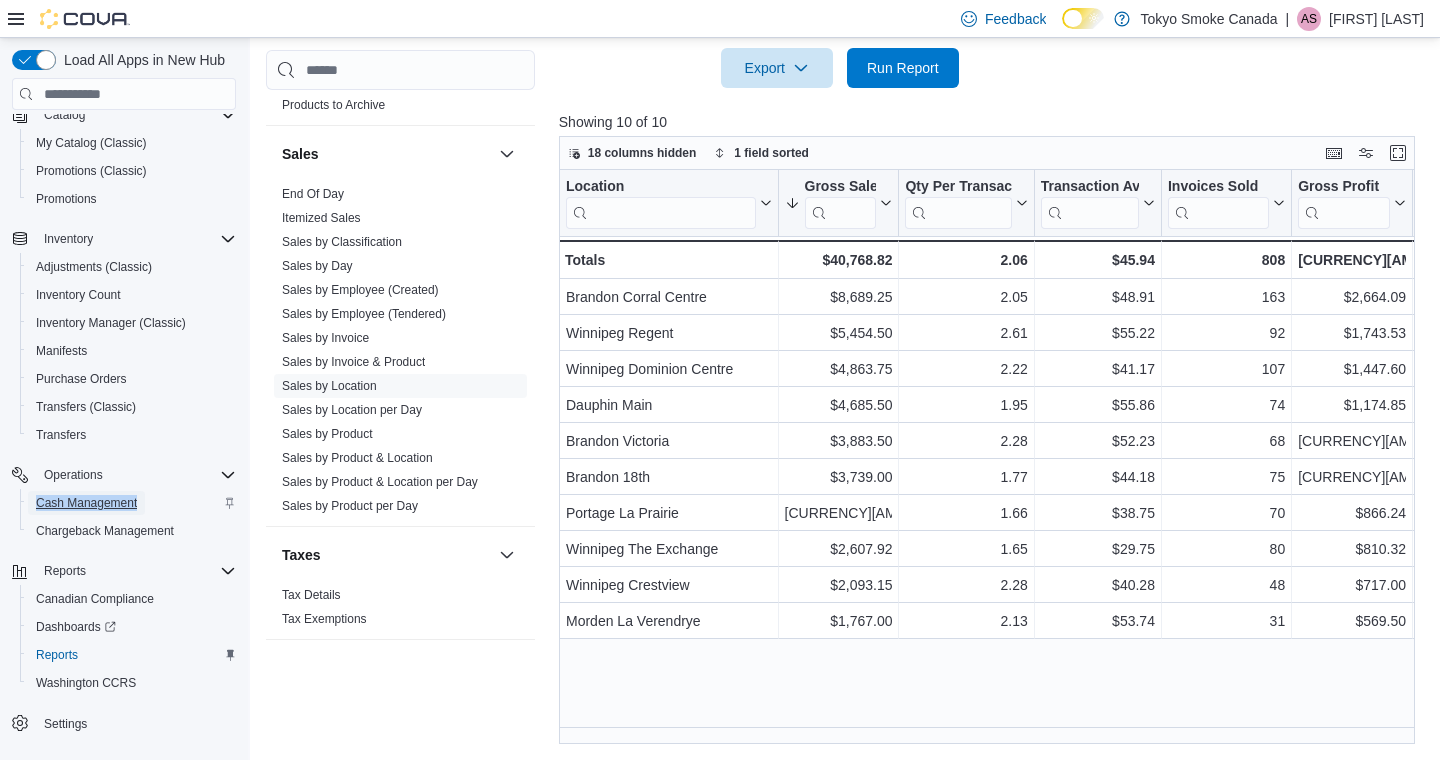 click on "Cash Management" at bounding box center [86, 503] 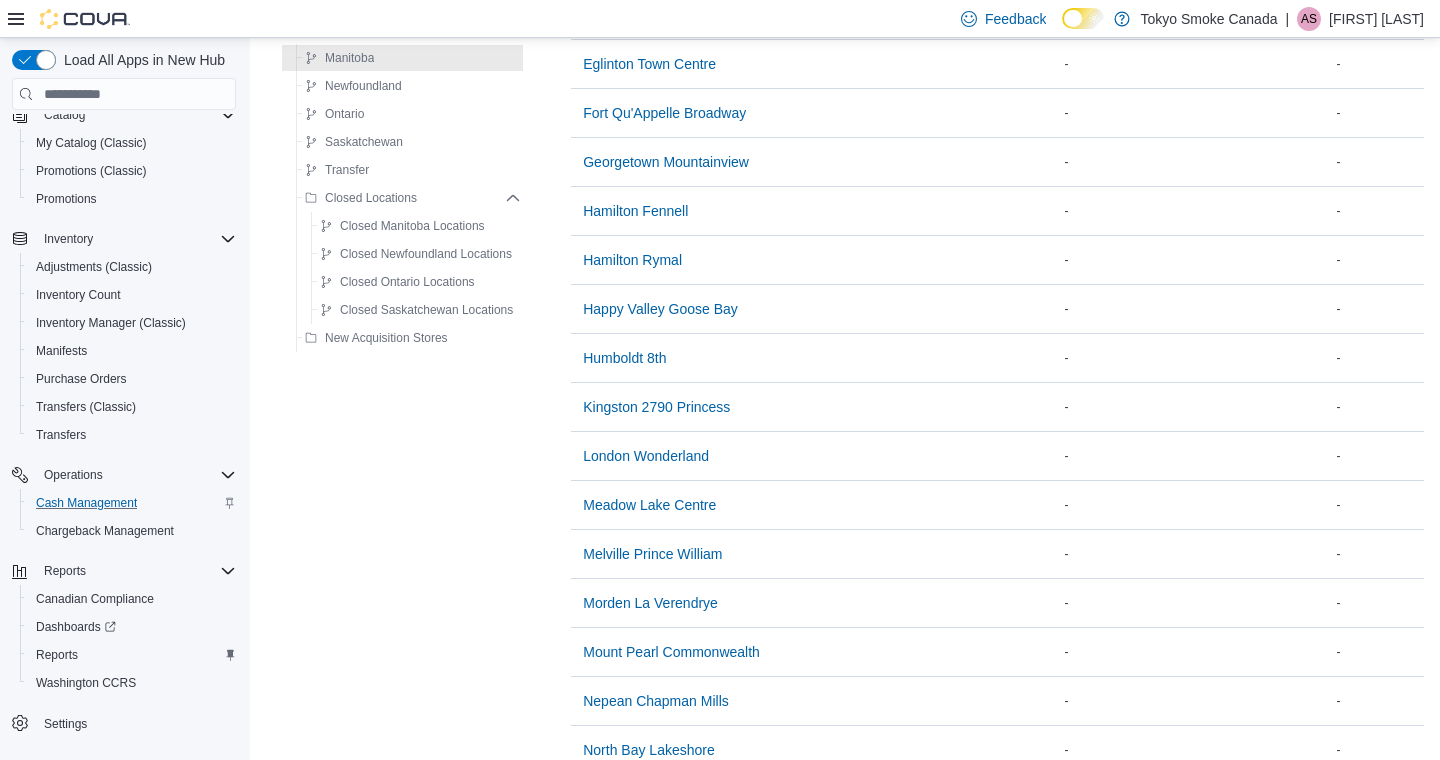 scroll, scrollTop: 0, scrollLeft: 0, axis: both 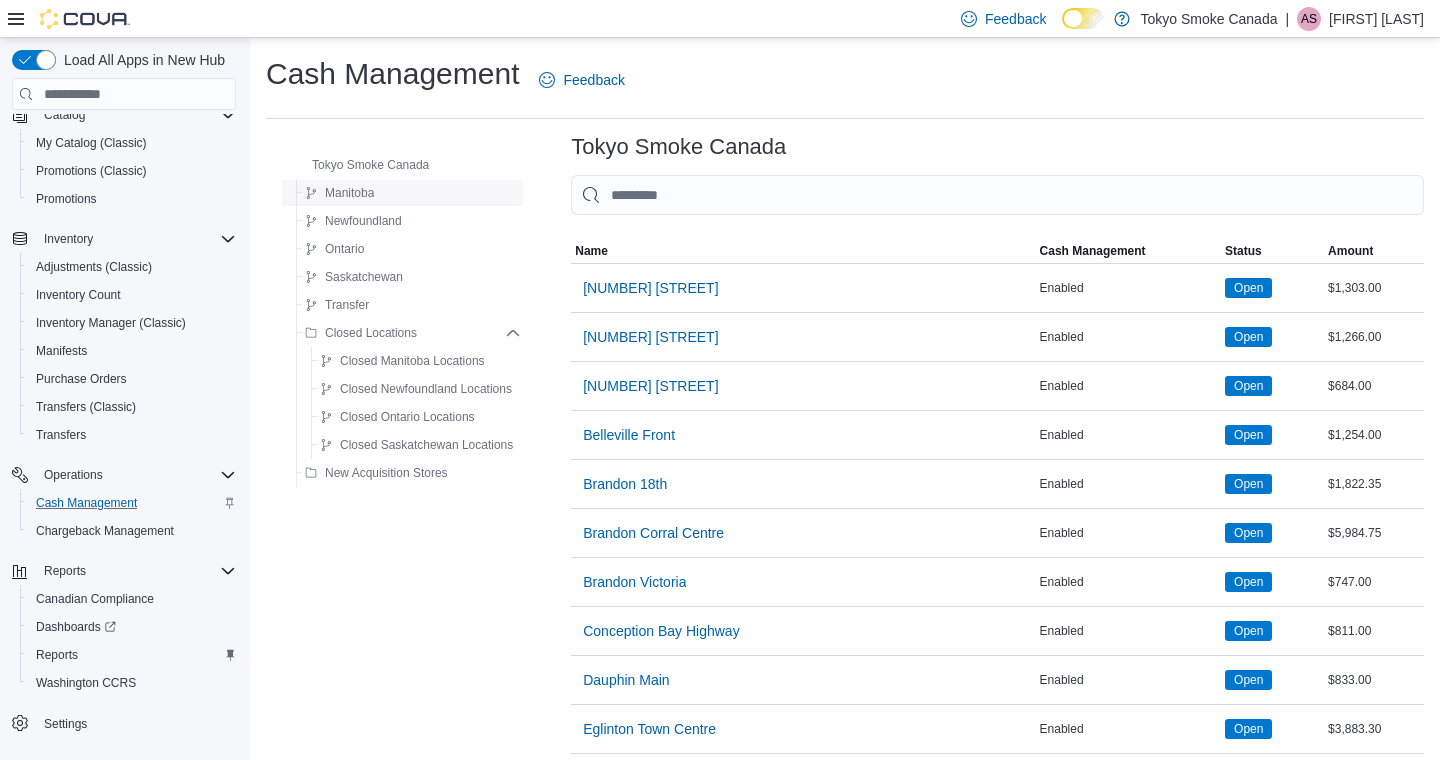 click on "Manitoba" at bounding box center (339, 193) 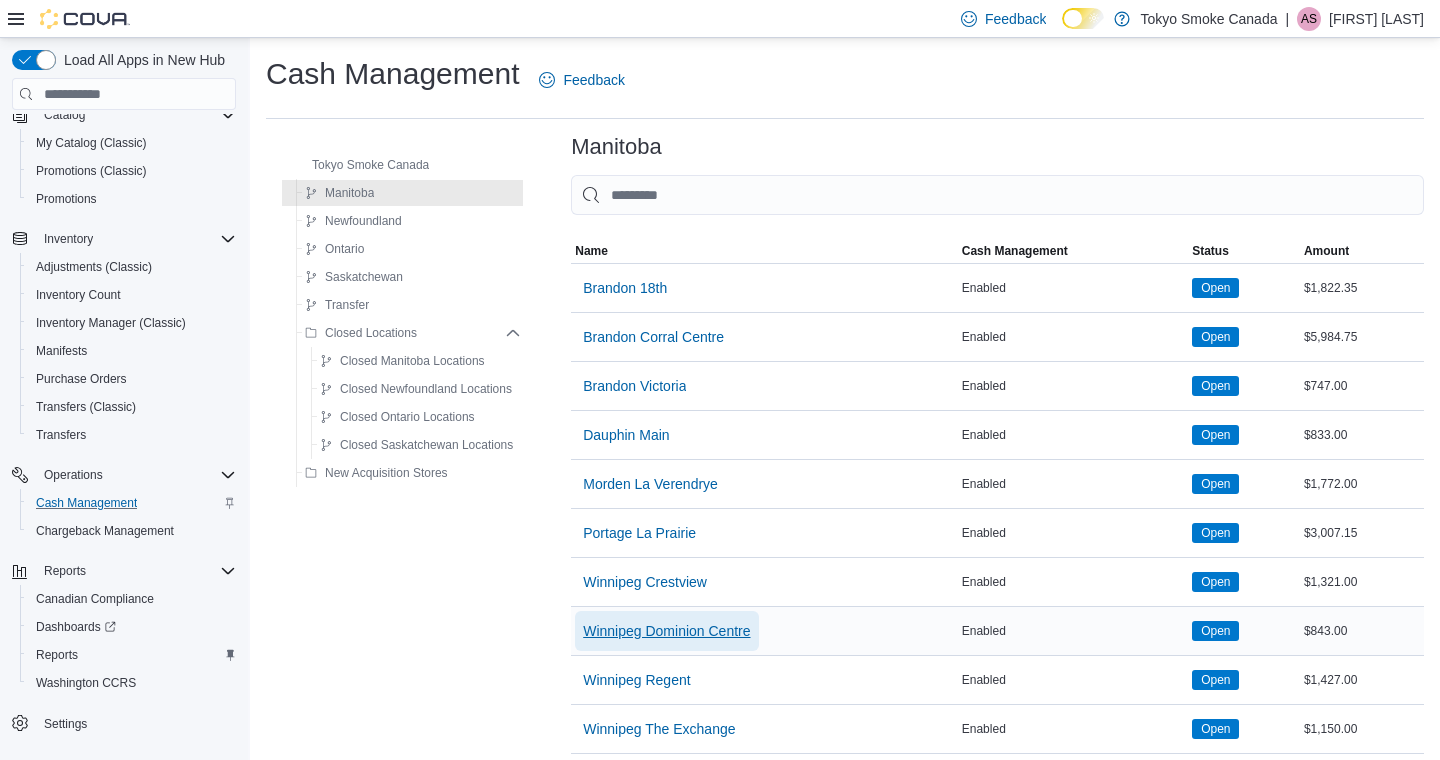click on "Winnipeg Dominion Centre" at bounding box center [666, 631] 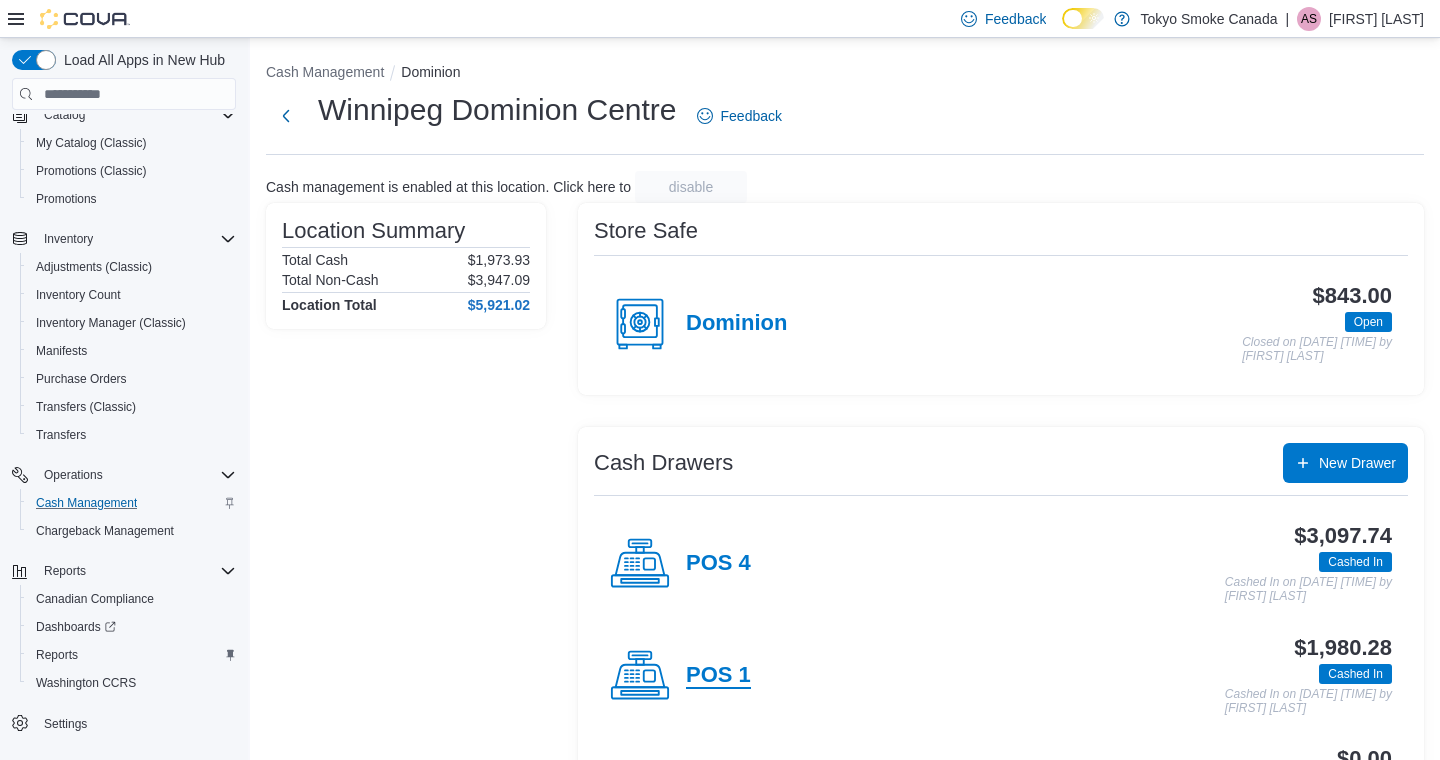 click on "POS 1" at bounding box center [718, 676] 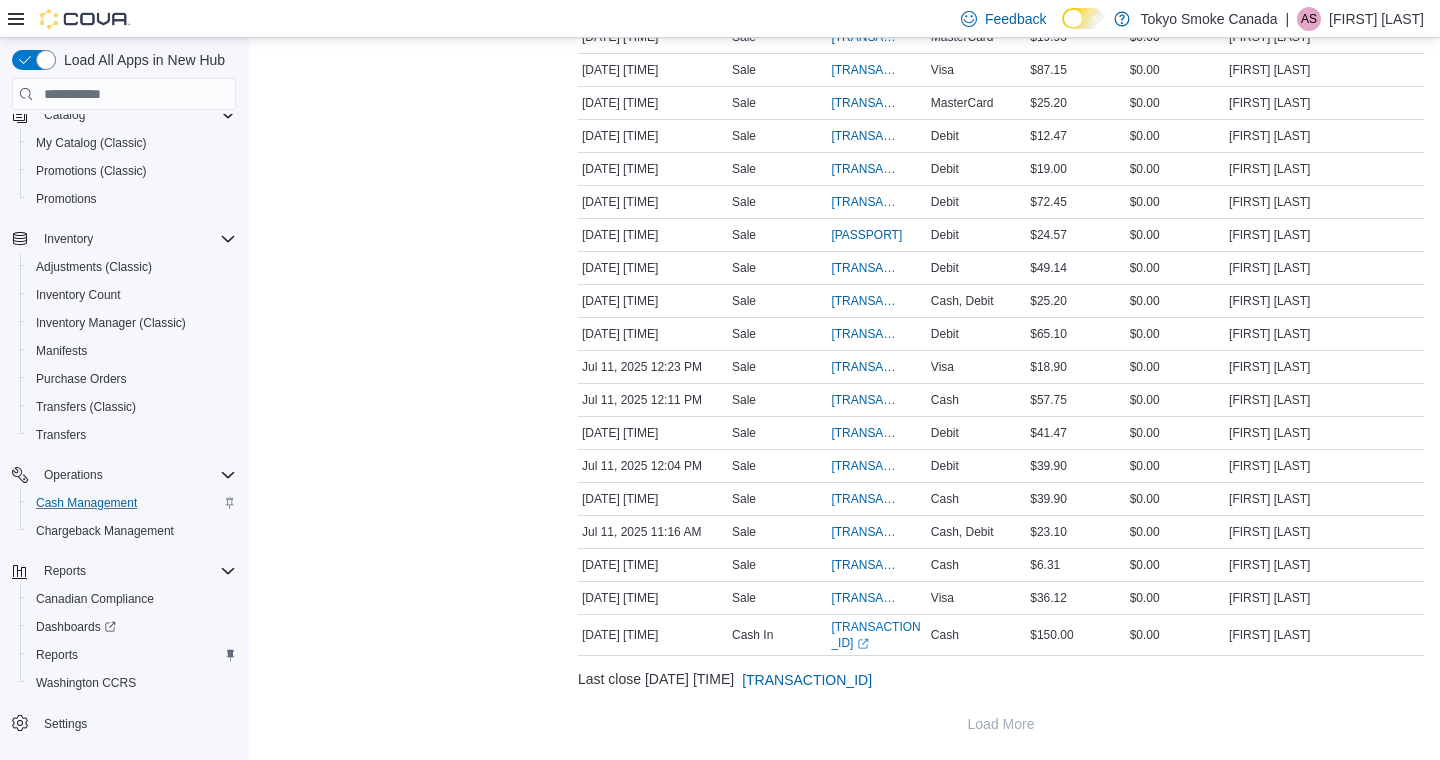 scroll, scrollTop: 1444, scrollLeft: 0, axis: vertical 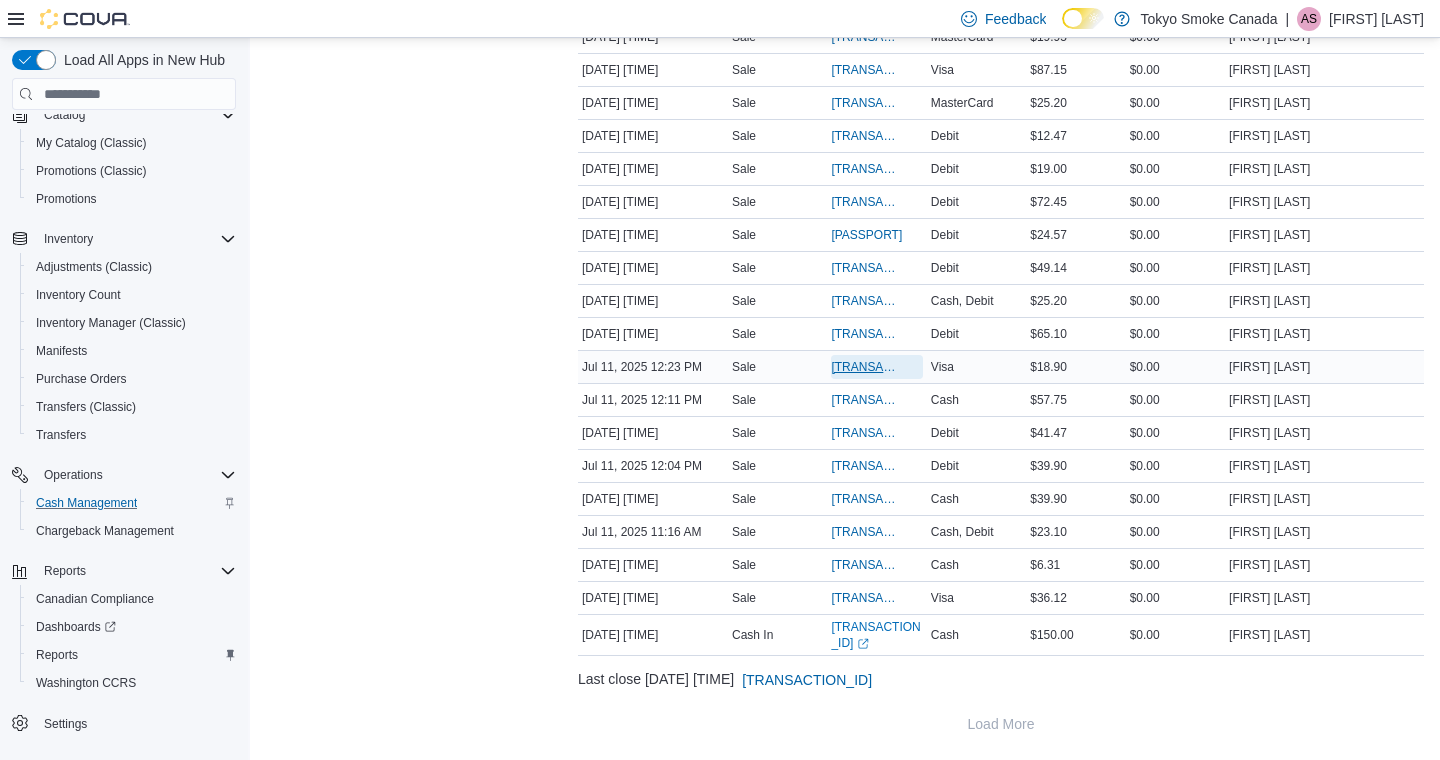 click on "[TRANSACTION_ID]" at bounding box center [866, 367] 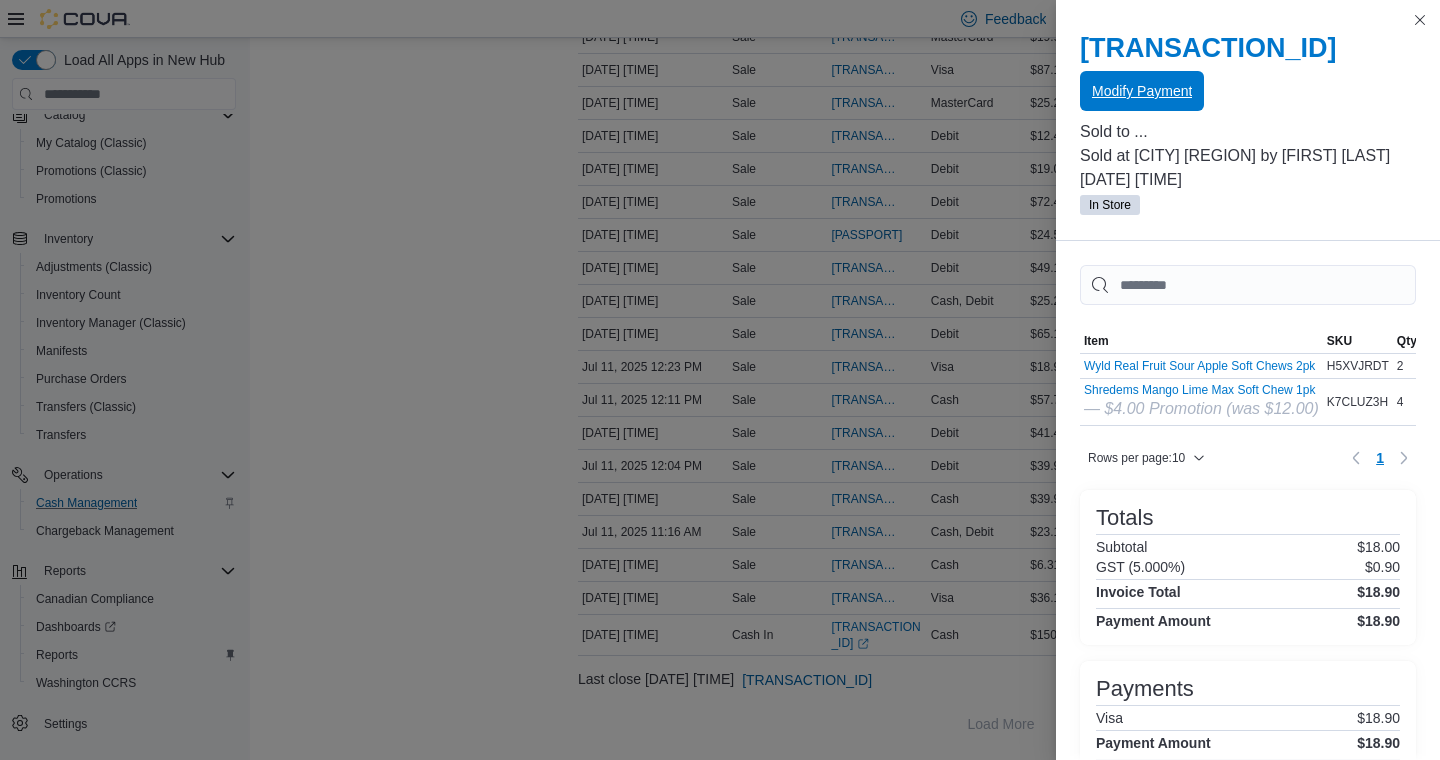 click on "Modify Payment" at bounding box center (1142, 91) 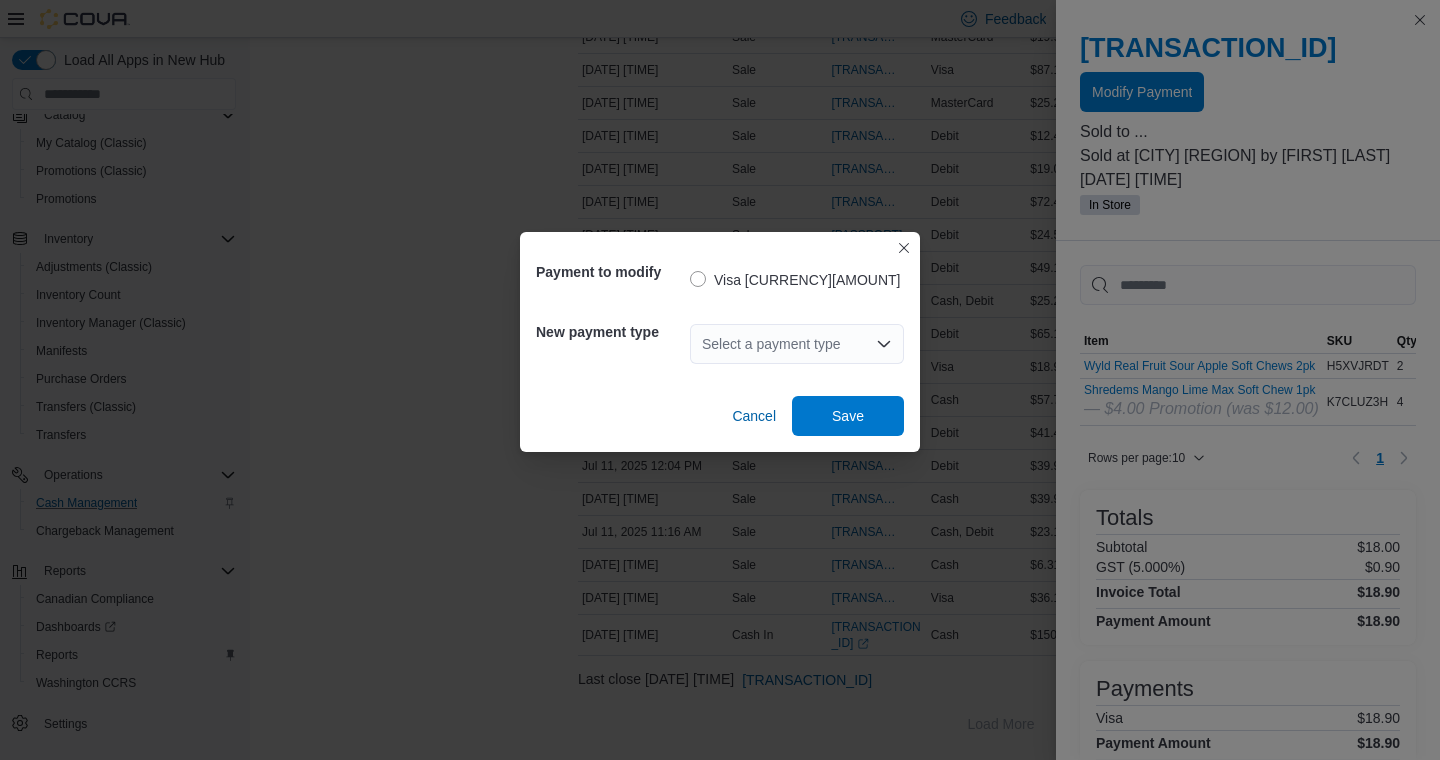 click on "Select a payment type" at bounding box center (797, 344) 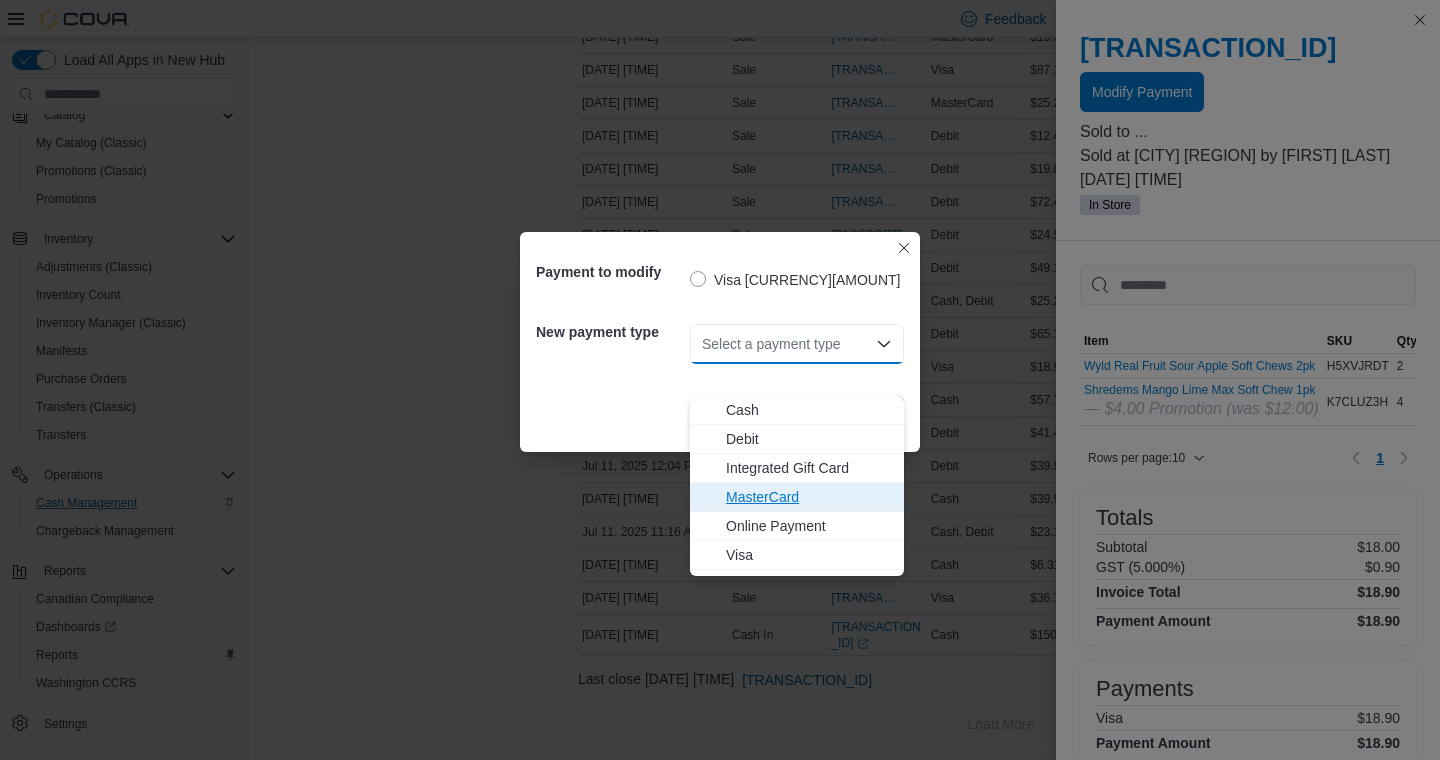 click on "MasterCard" at bounding box center [809, 497] 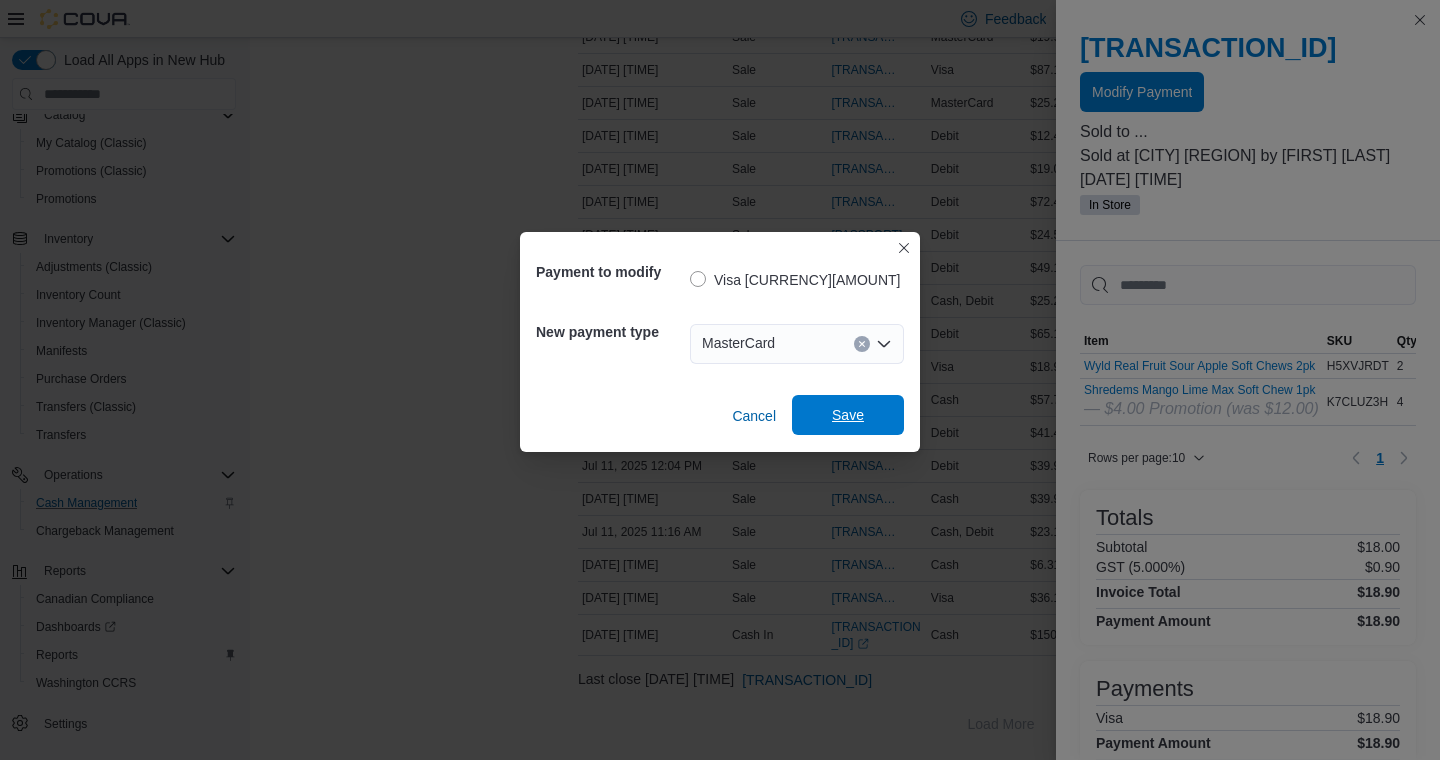 click on "Save" at bounding box center (848, 415) 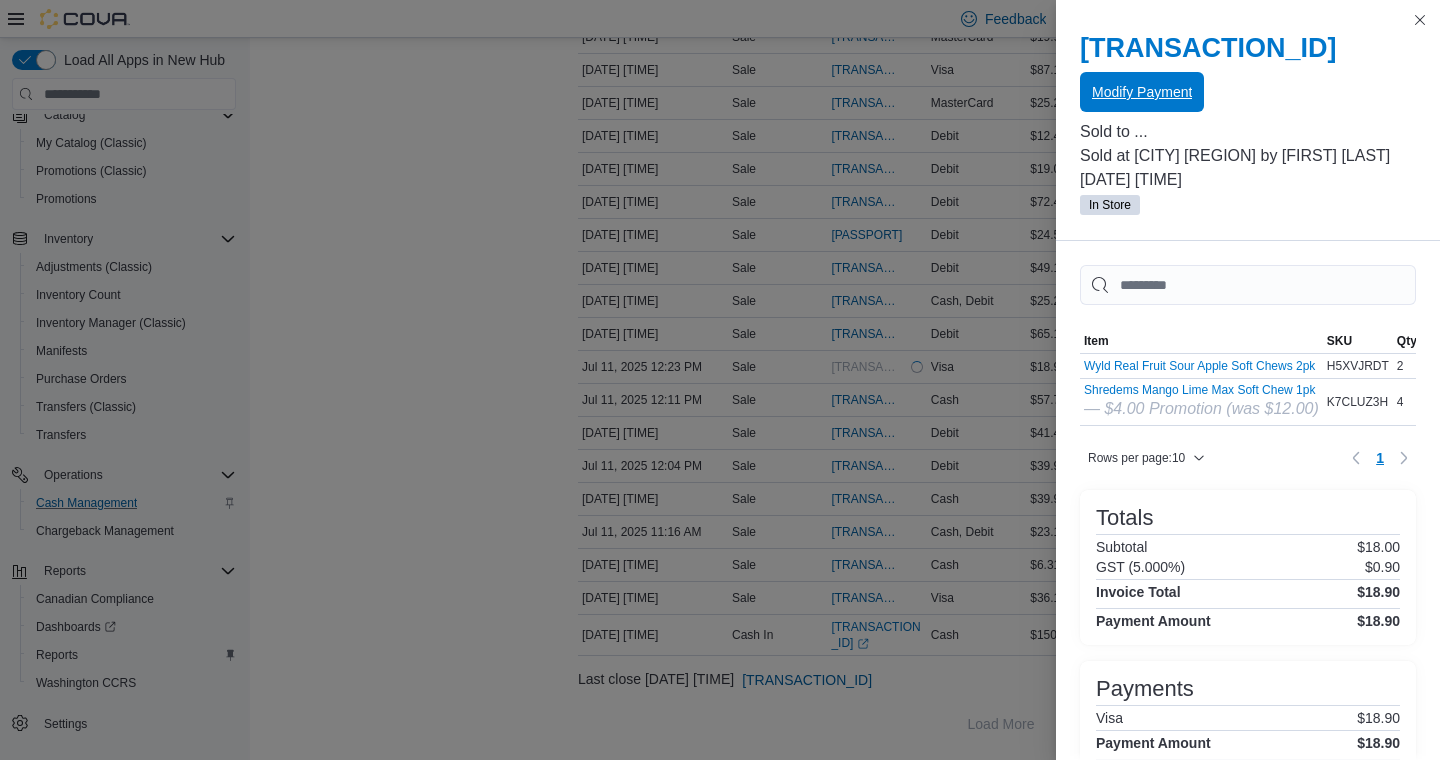 scroll, scrollTop: 0, scrollLeft: 0, axis: both 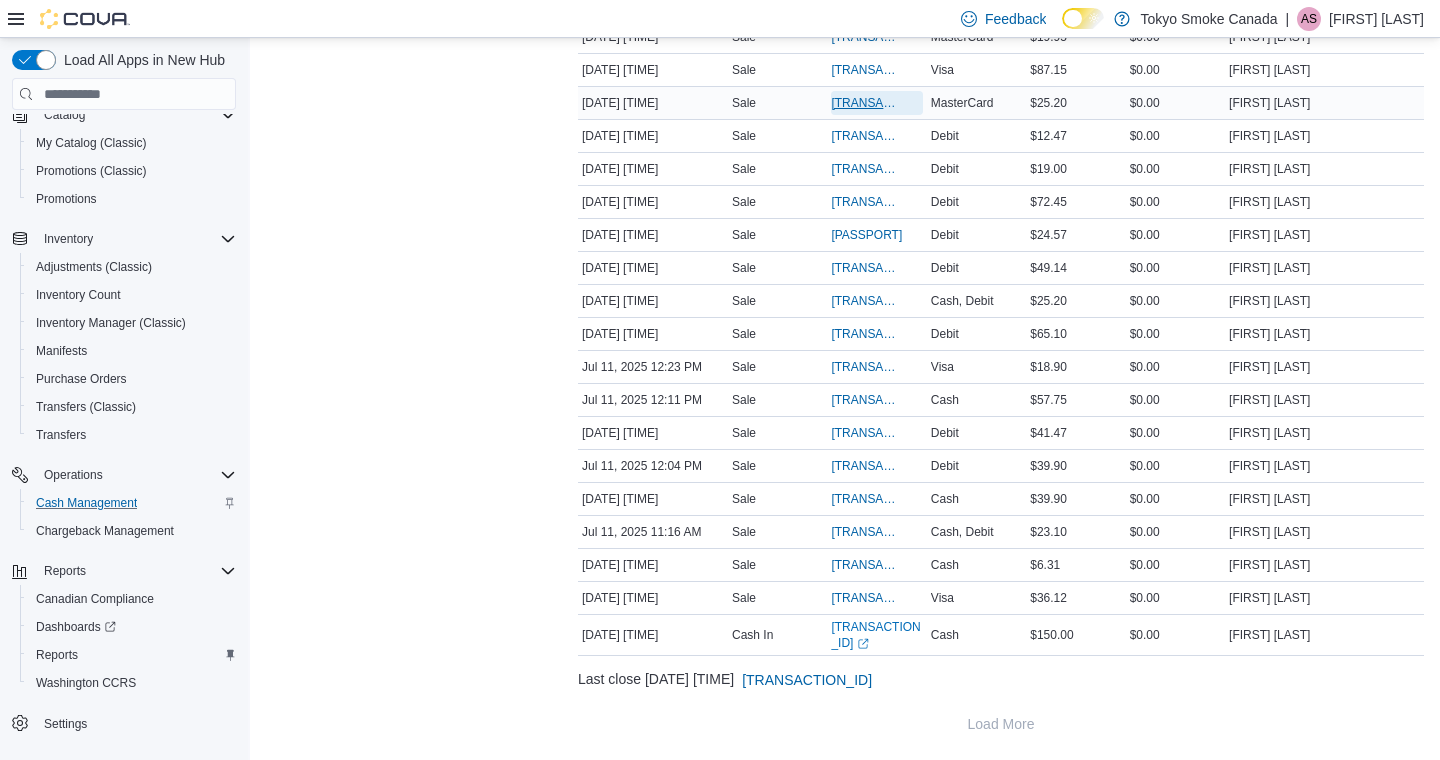 click on "[TRANSACTION_ID]" at bounding box center (866, 103) 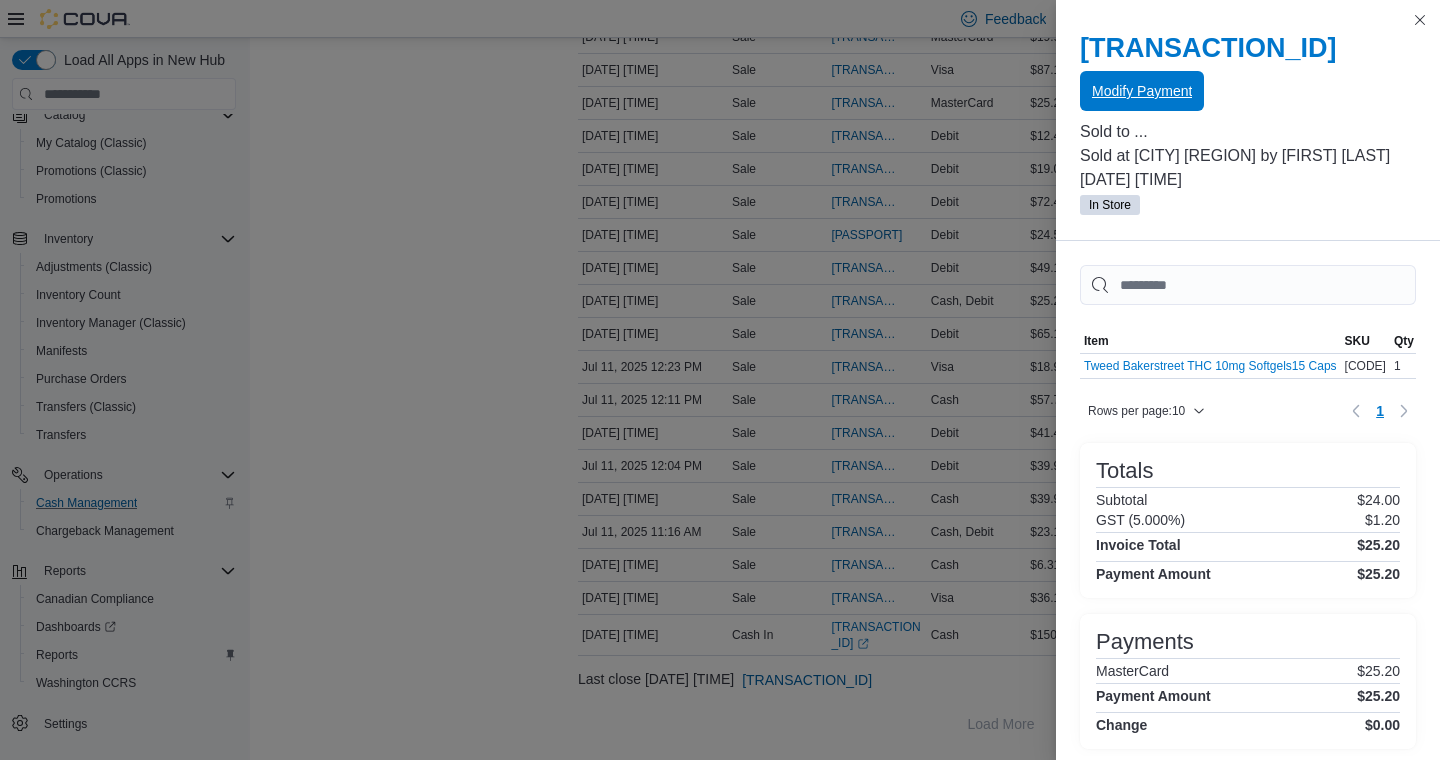 click on "Modify Payment" at bounding box center [1142, 91] 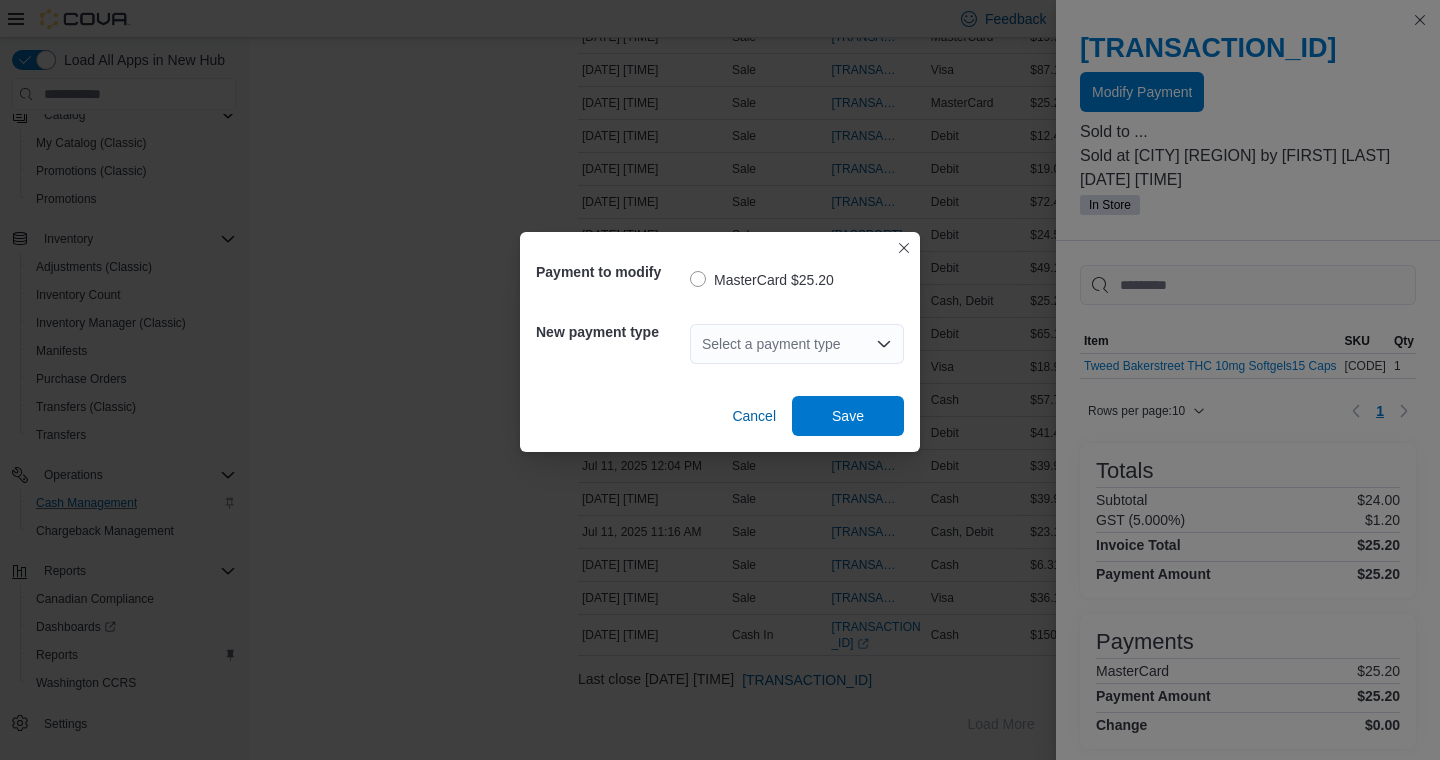 click on "Select a payment type" at bounding box center [797, 344] 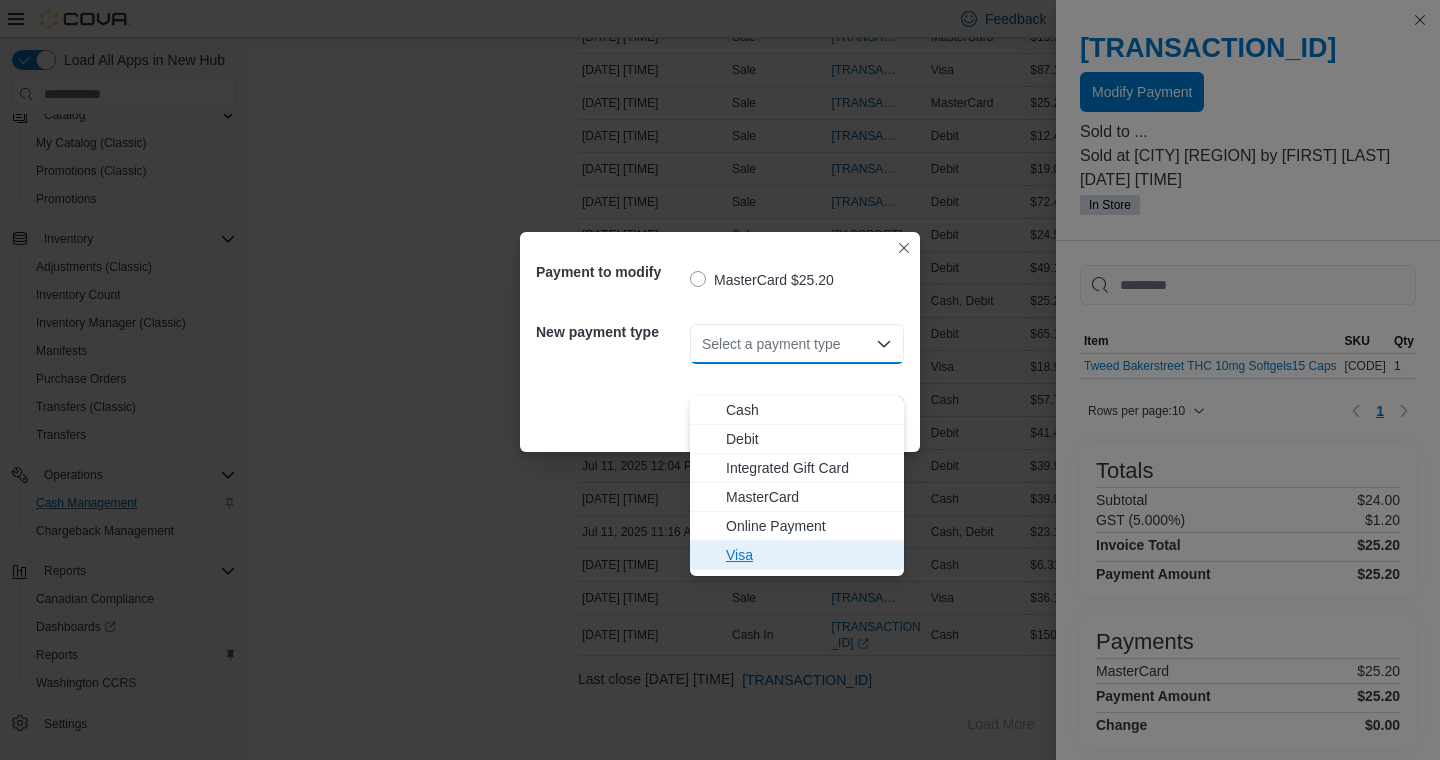 click on "Visa" at bounding box center (809, 555) 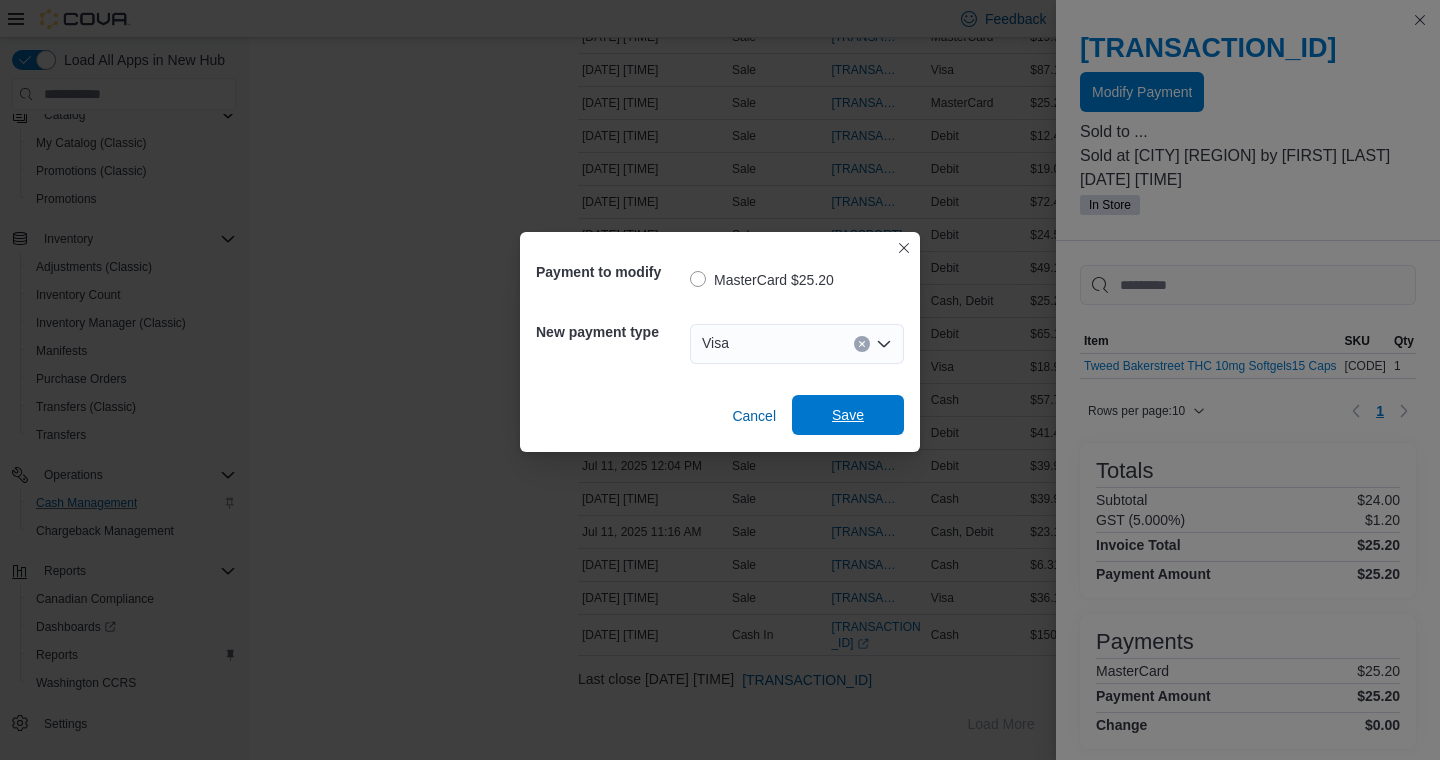 click on "Save" at bounding box center (848, 415) 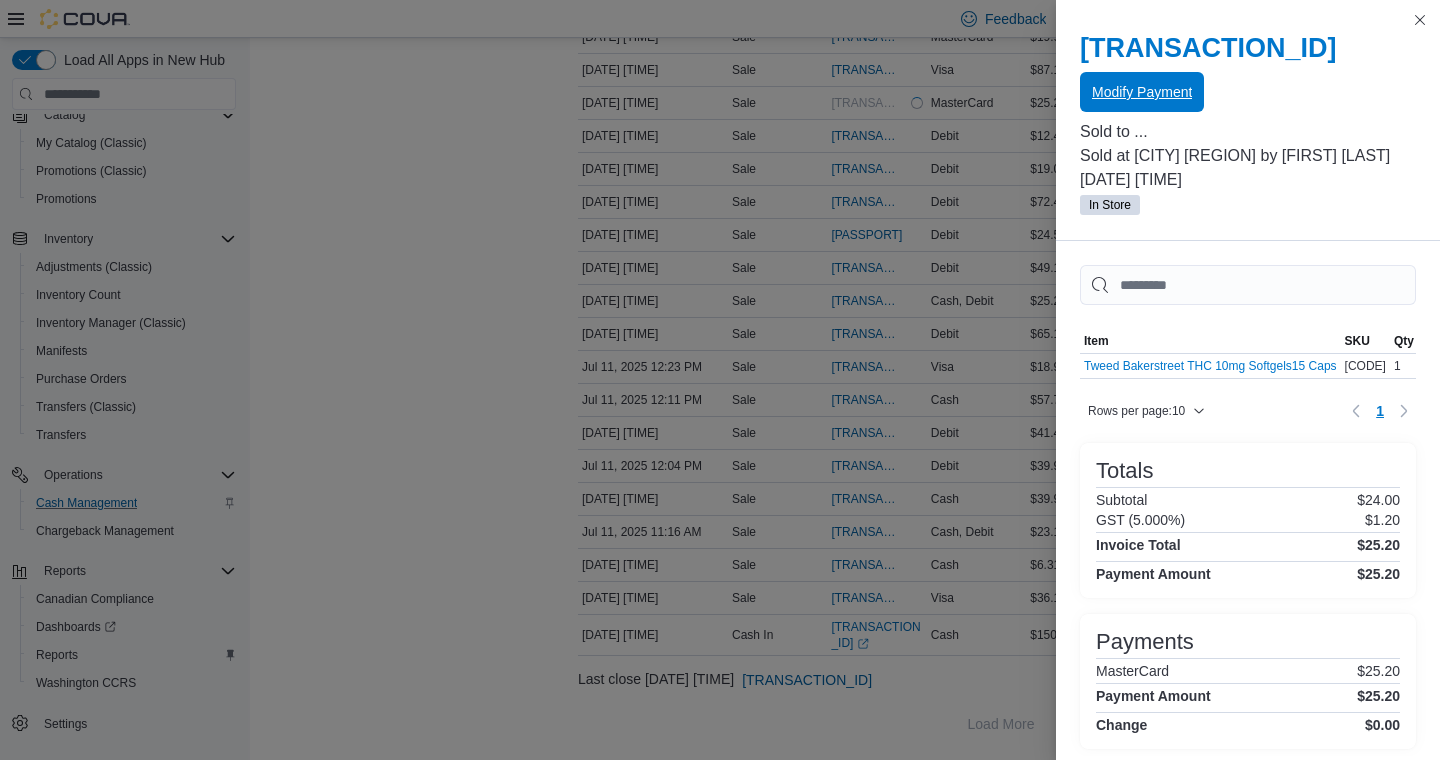scroll, scrollTop: 0, scrollLeft: 0, axis: both 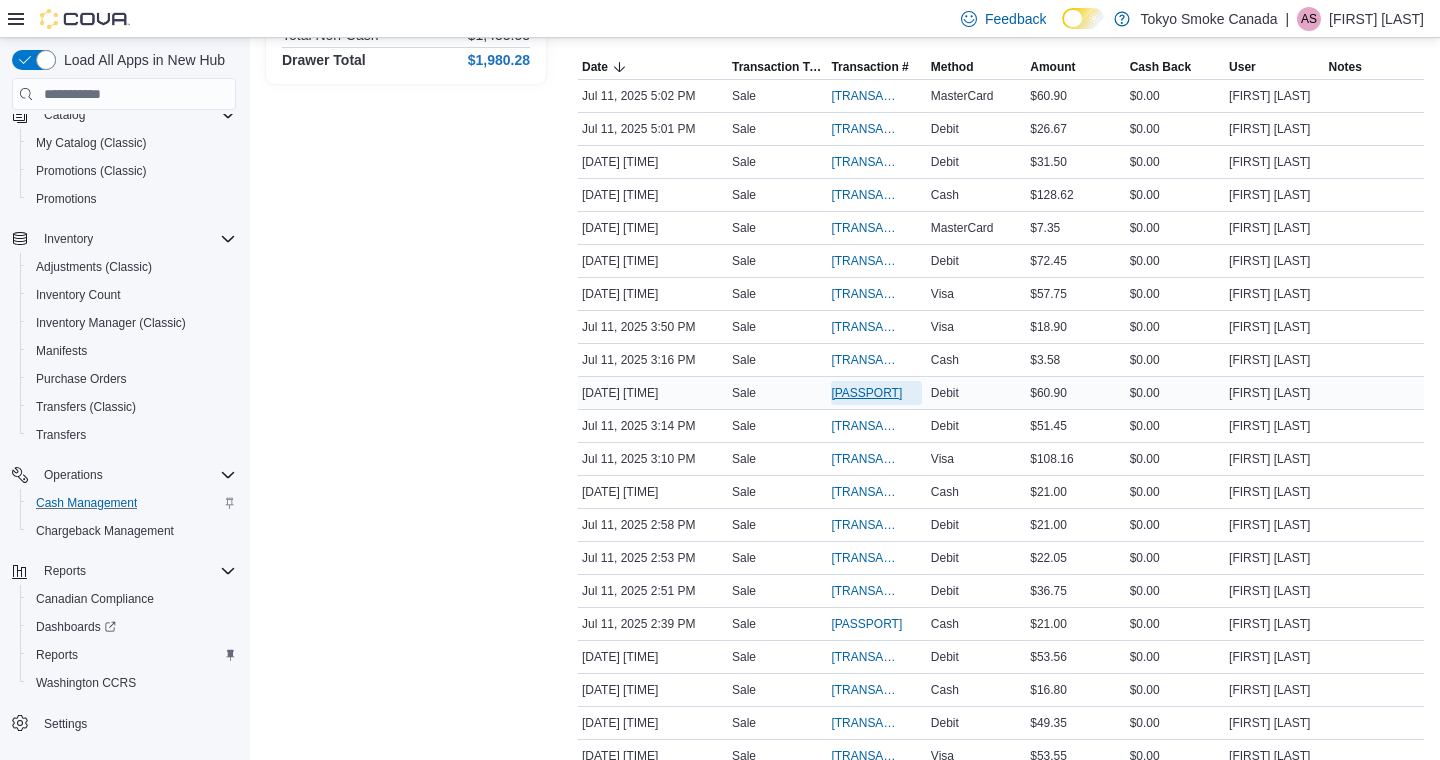 click on "[PASSPORT]" at bounding box center (866, 393) 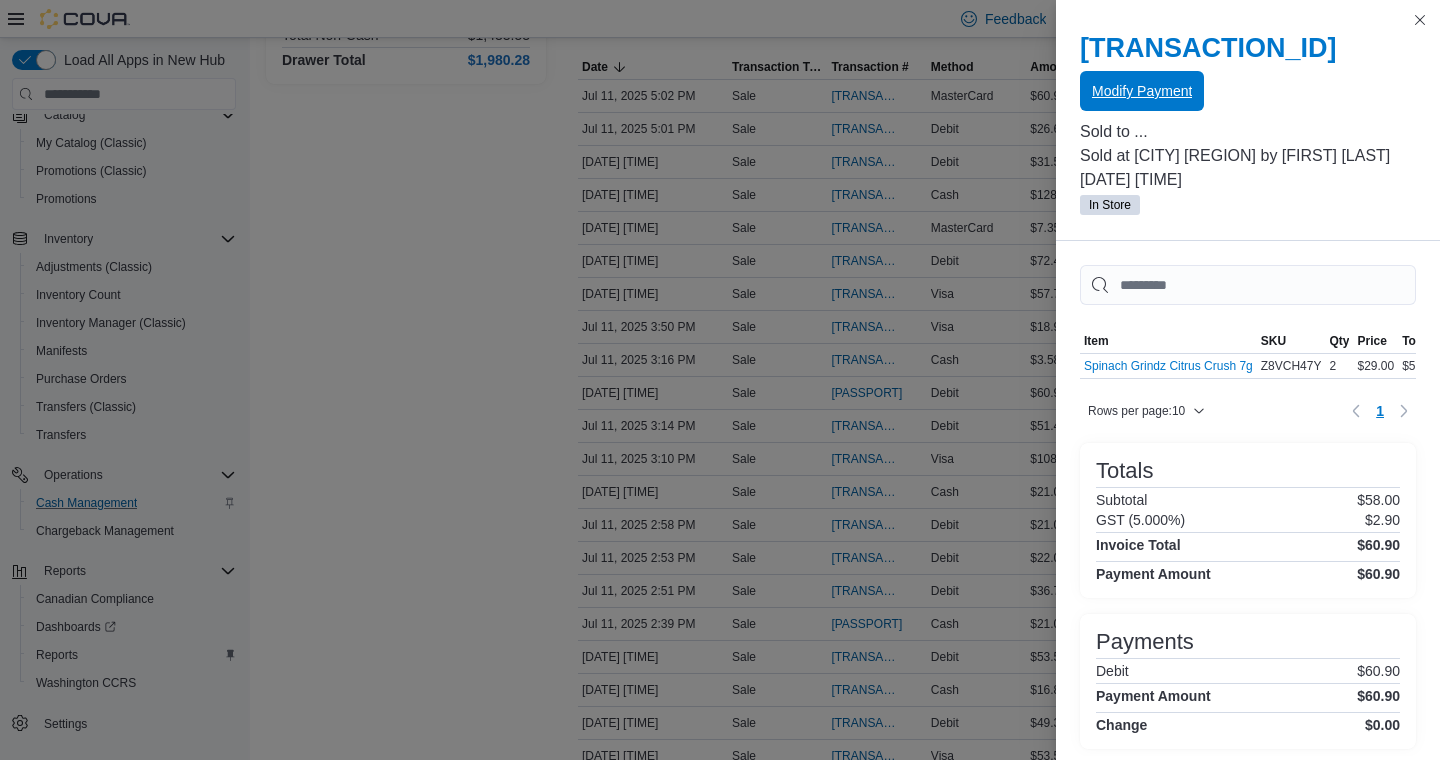 click on "Modify Payment" at bounding box center [1142, 91] 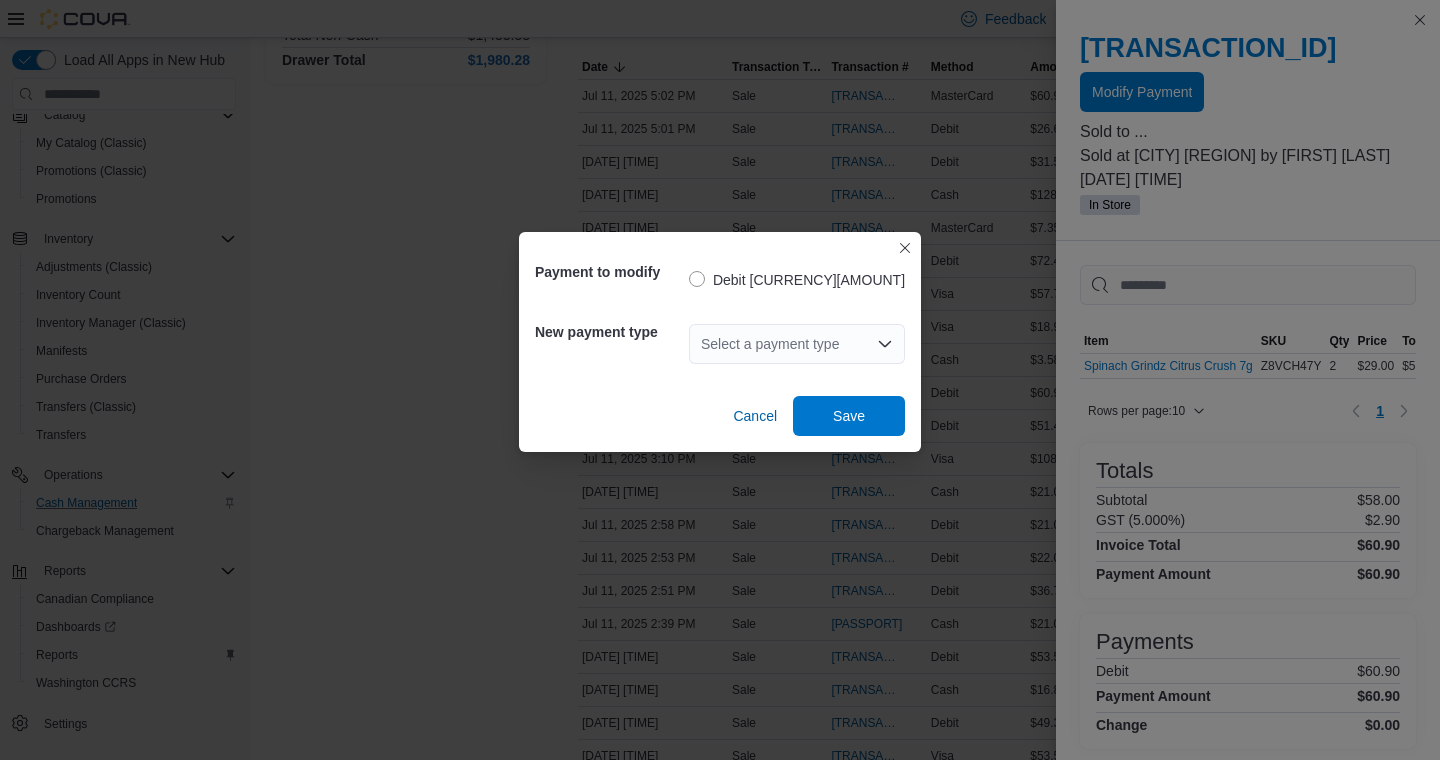 click on "Select a payment type" at bounding box center (797, 344) 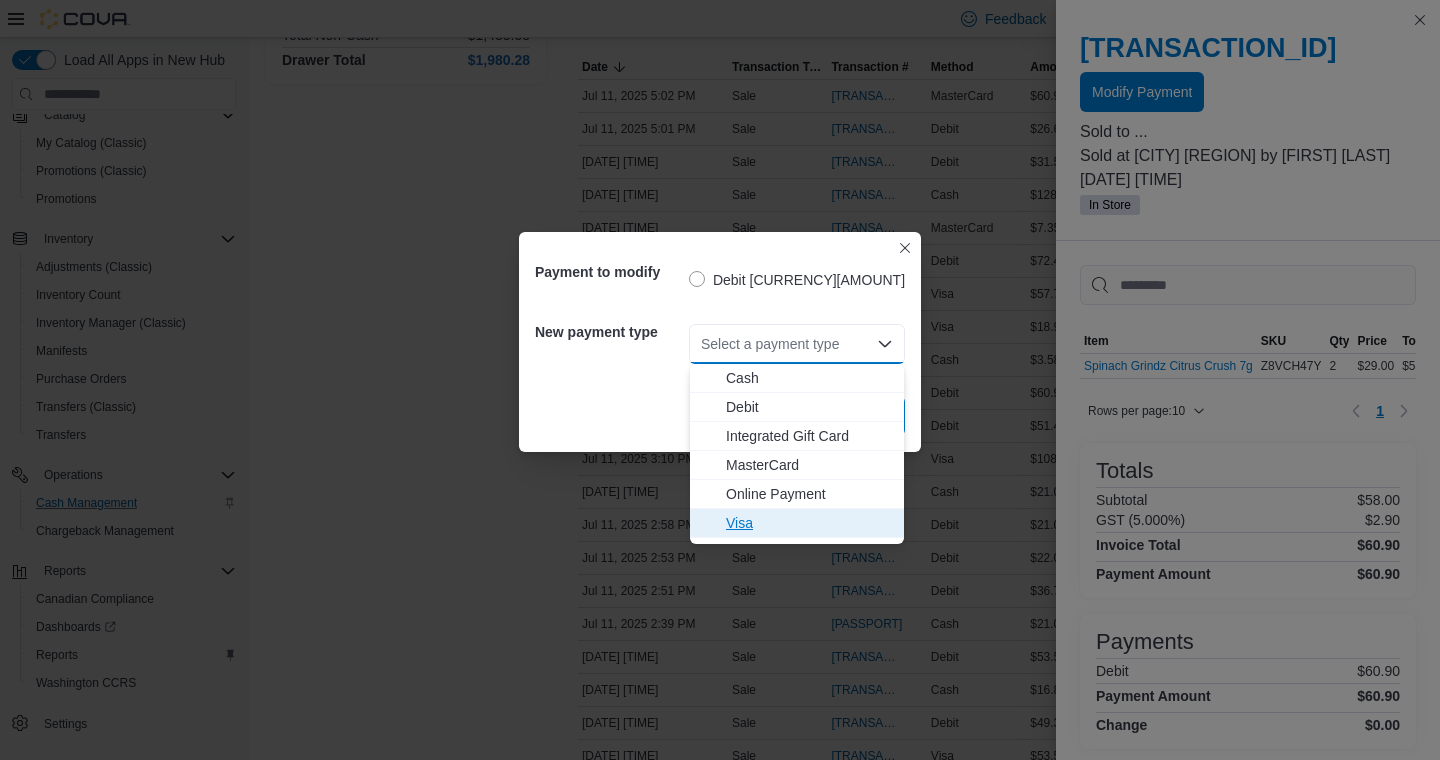 click on "Visa" at bounding box center [809, 523] 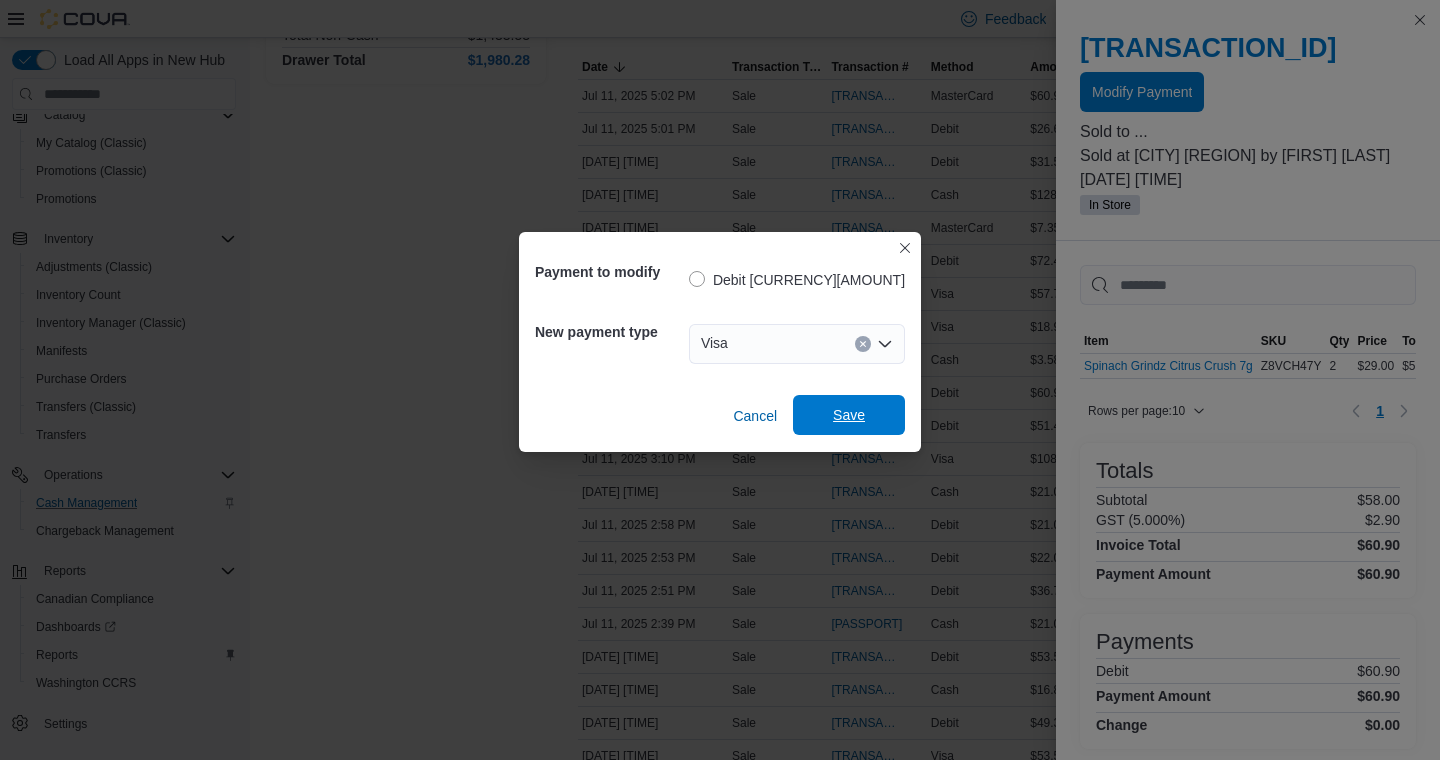 click on "Save" at bounding box center [849, 415] 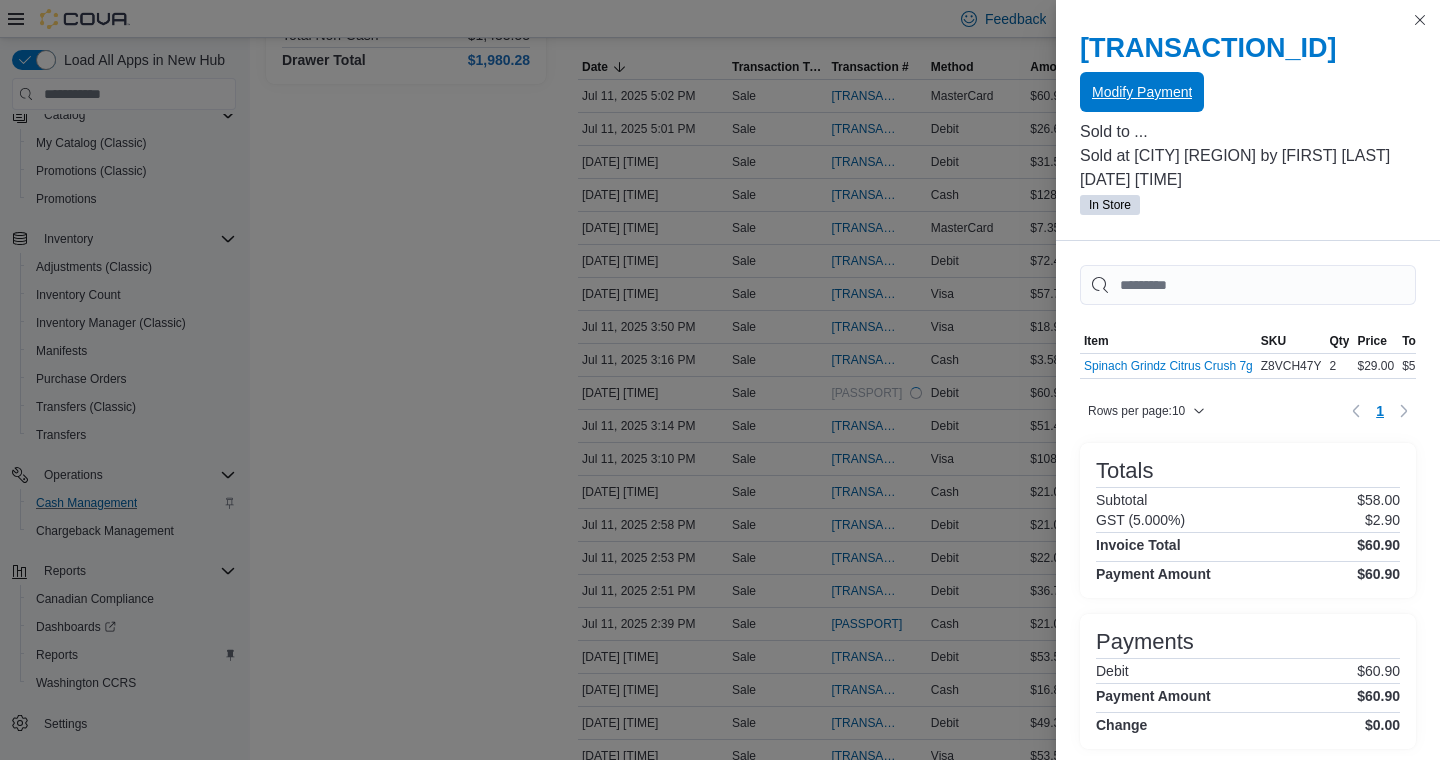 scroll, scrollTop: 0, scrollLeft: 0, axis: both 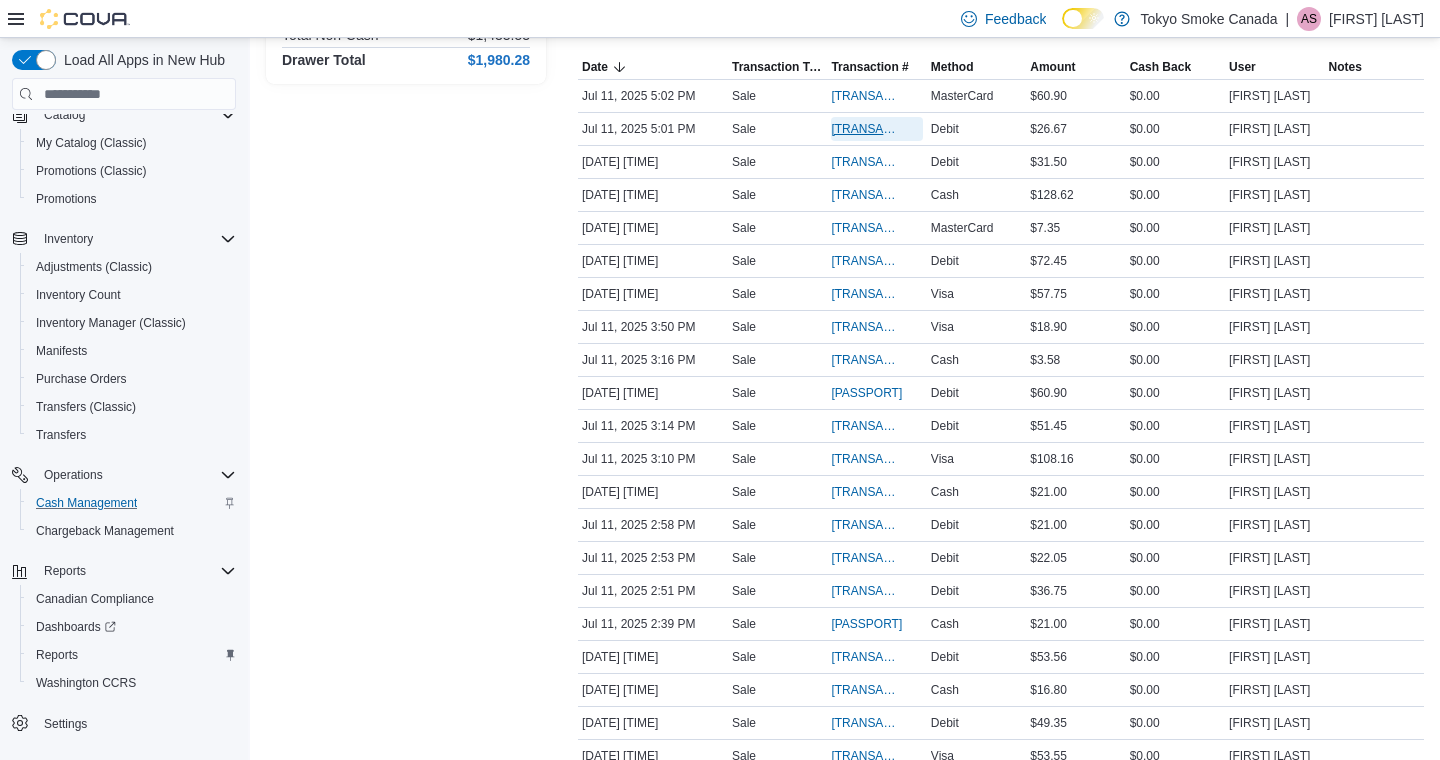 click on "[TRANSACTION_ID]" at bounding box center [866, 129] 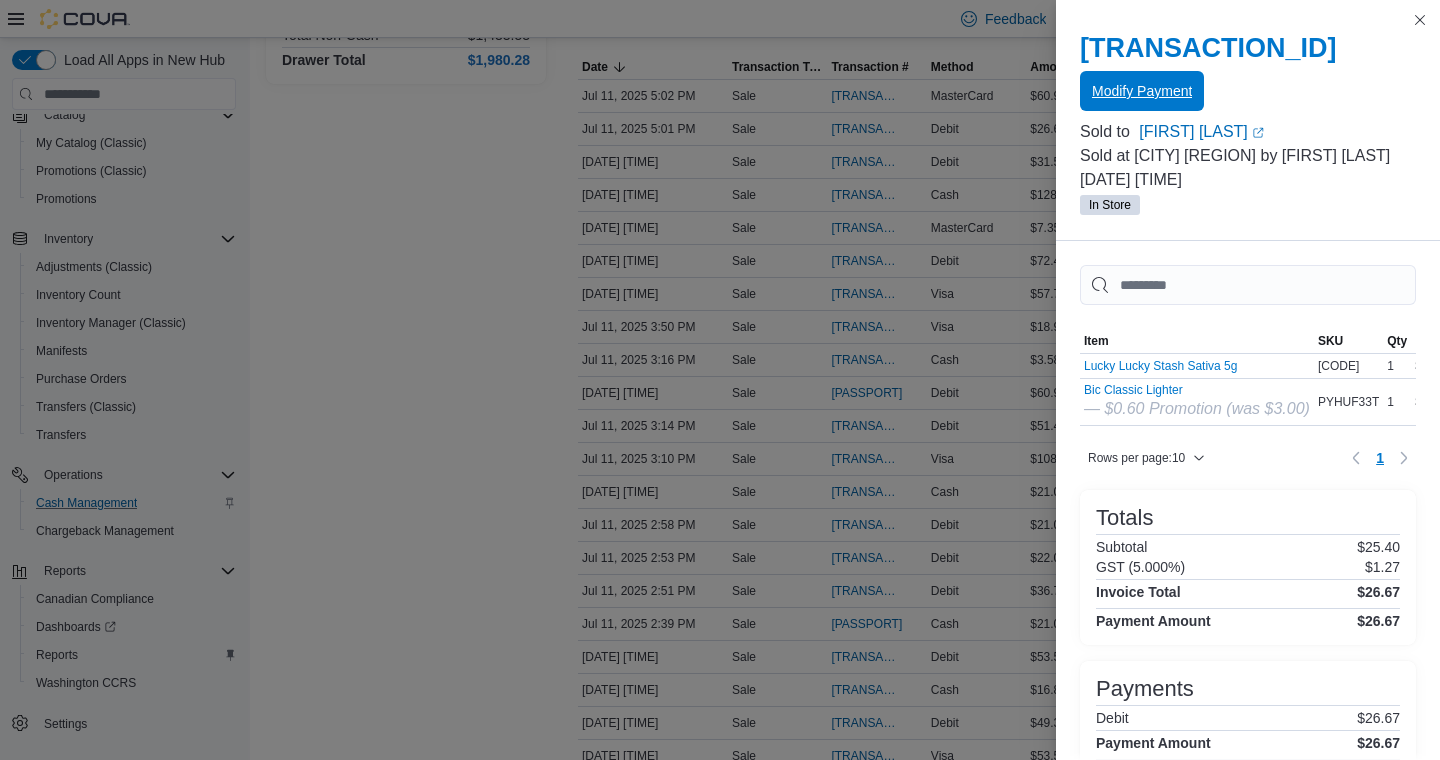 click on "Modify Payment" at bounding box center (1142, 91) 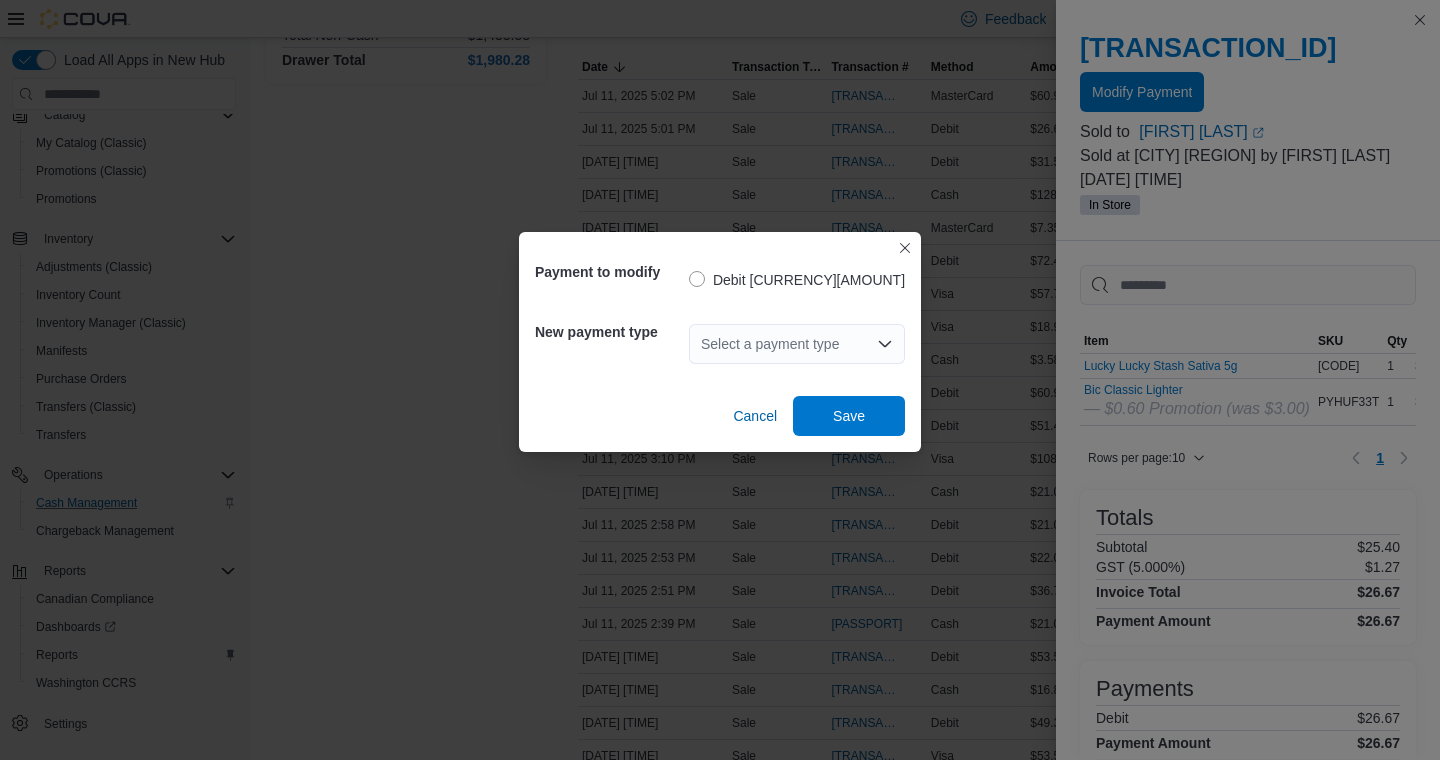 click on "Select a payment type" at bounding box center [797, 344] 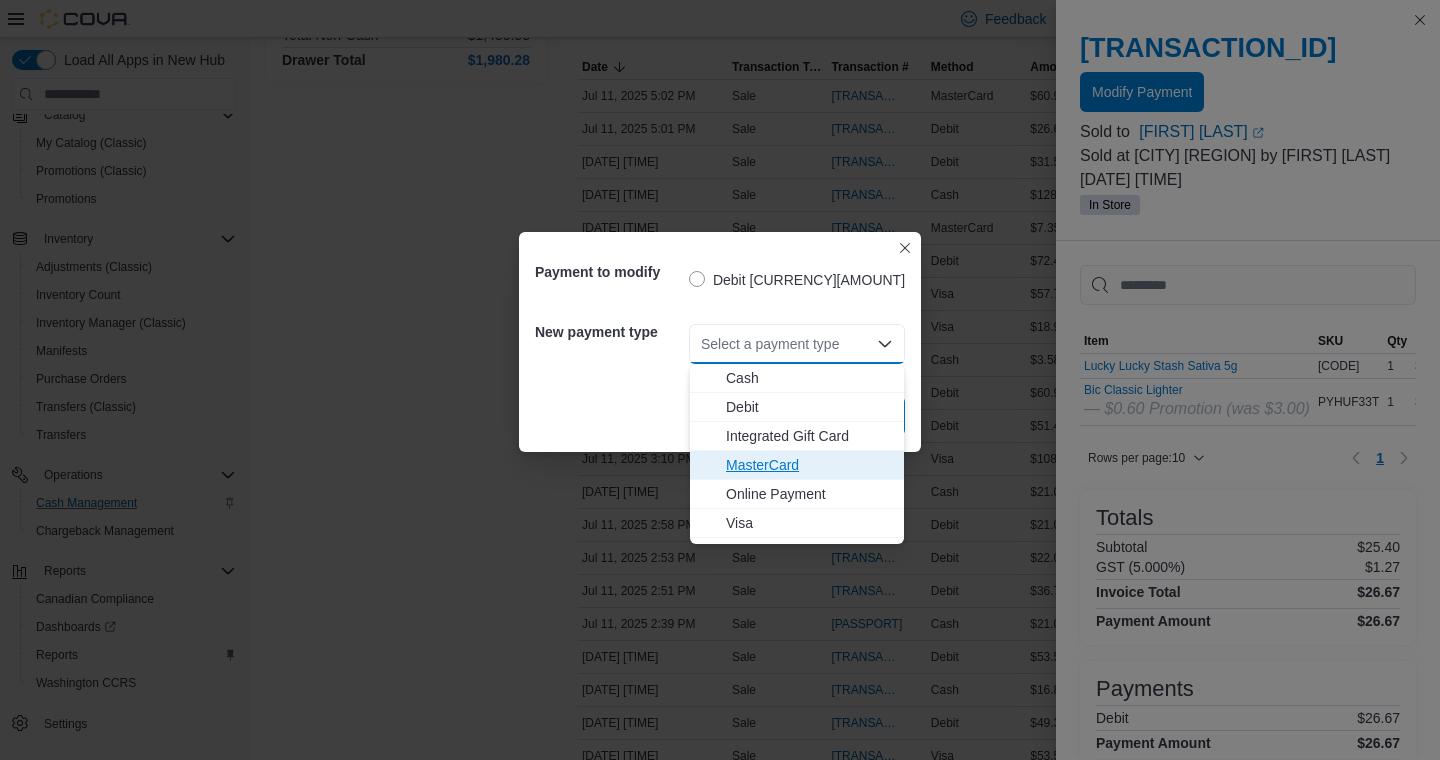 click on "MasterCard" at bounding box center (809, 465) 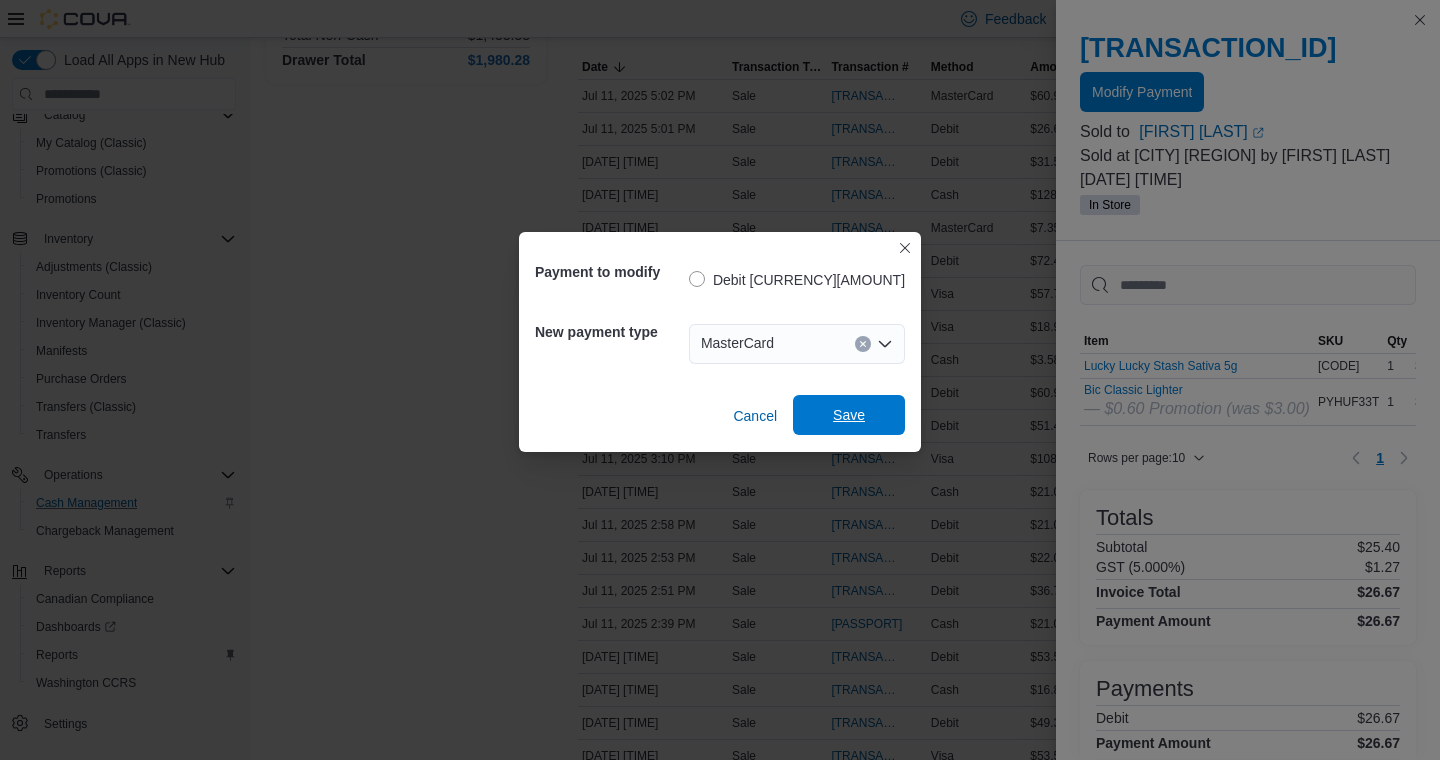 click on "Save" at bounding box center (849, 415) 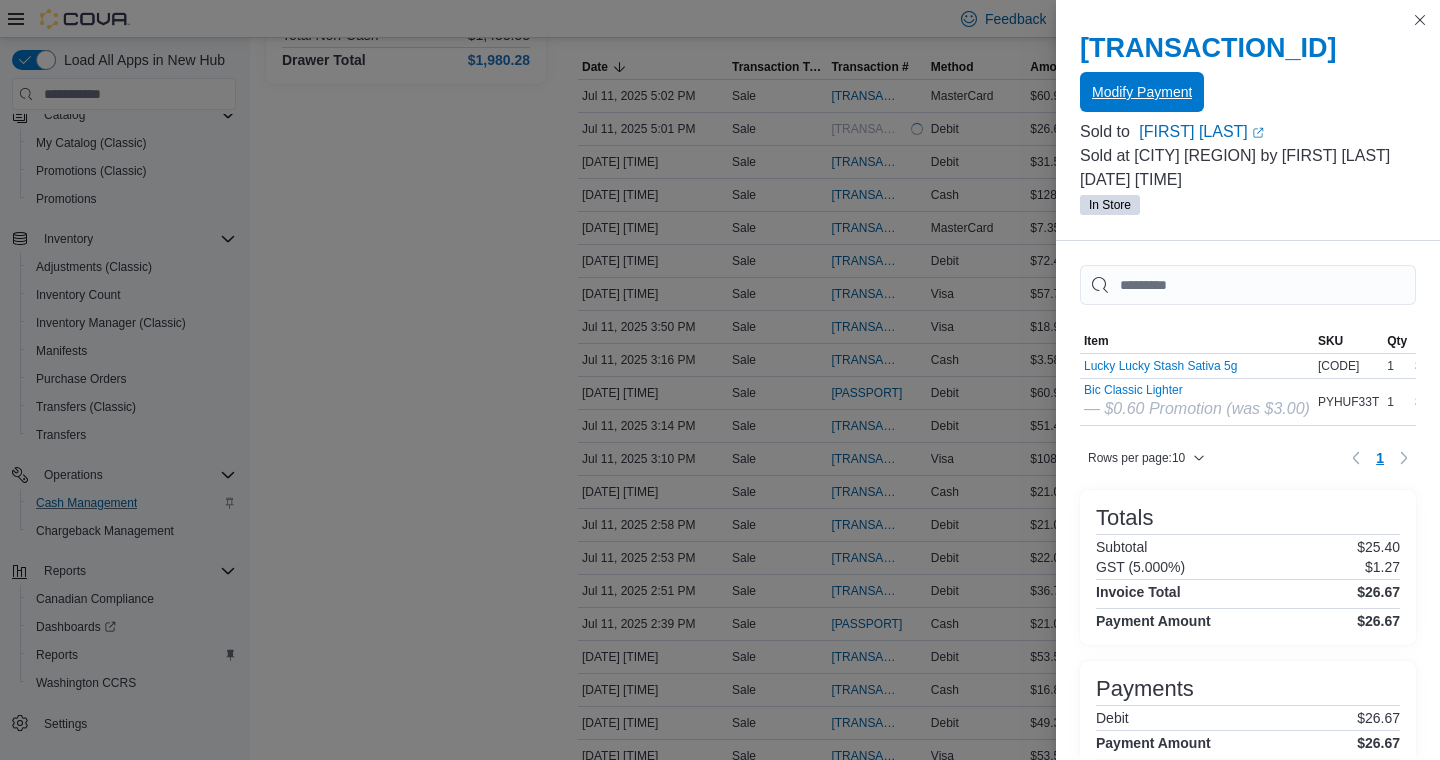scroll, scrollTop: 0, scrollLeft: 0, axis: both 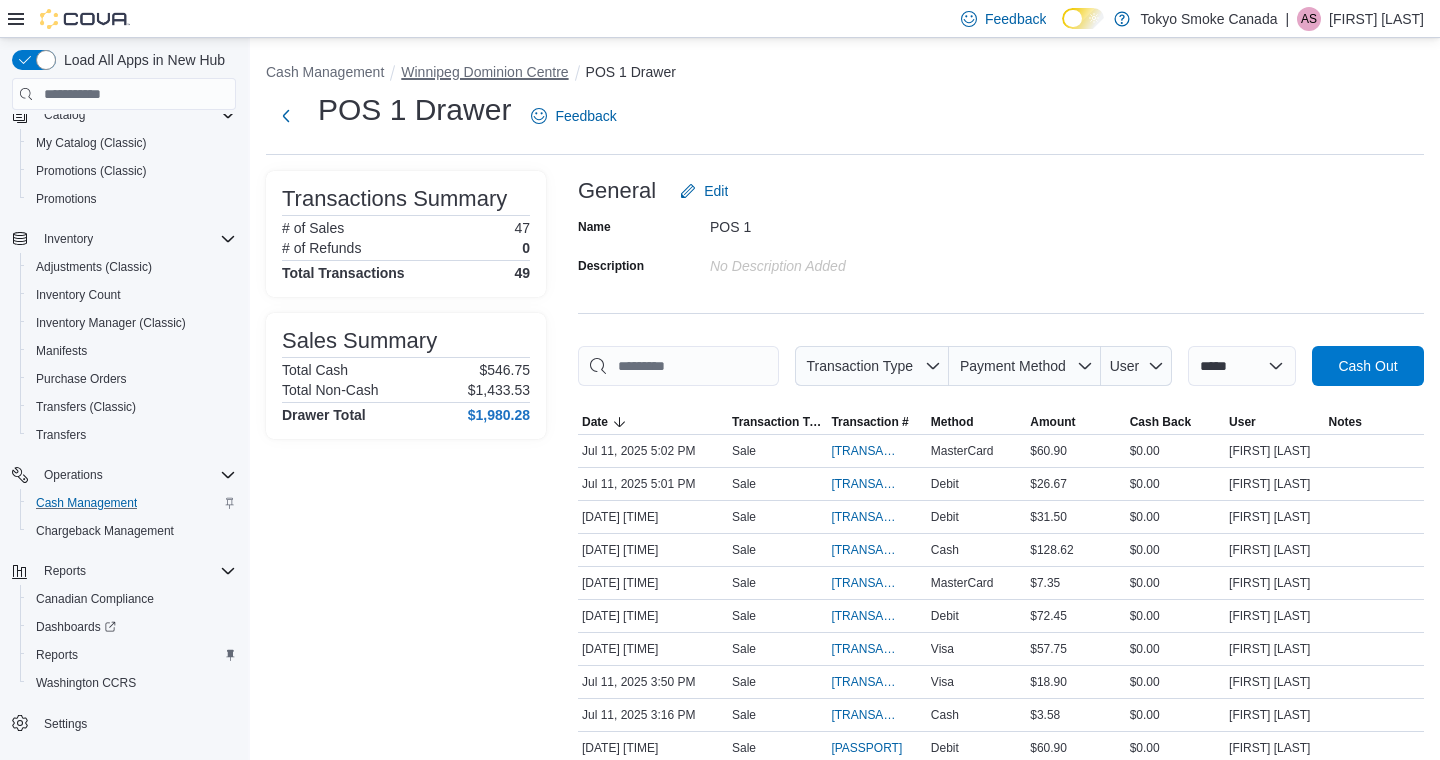 click on "Winnipeg Dominion Centre" at bounding box center [484, 72] 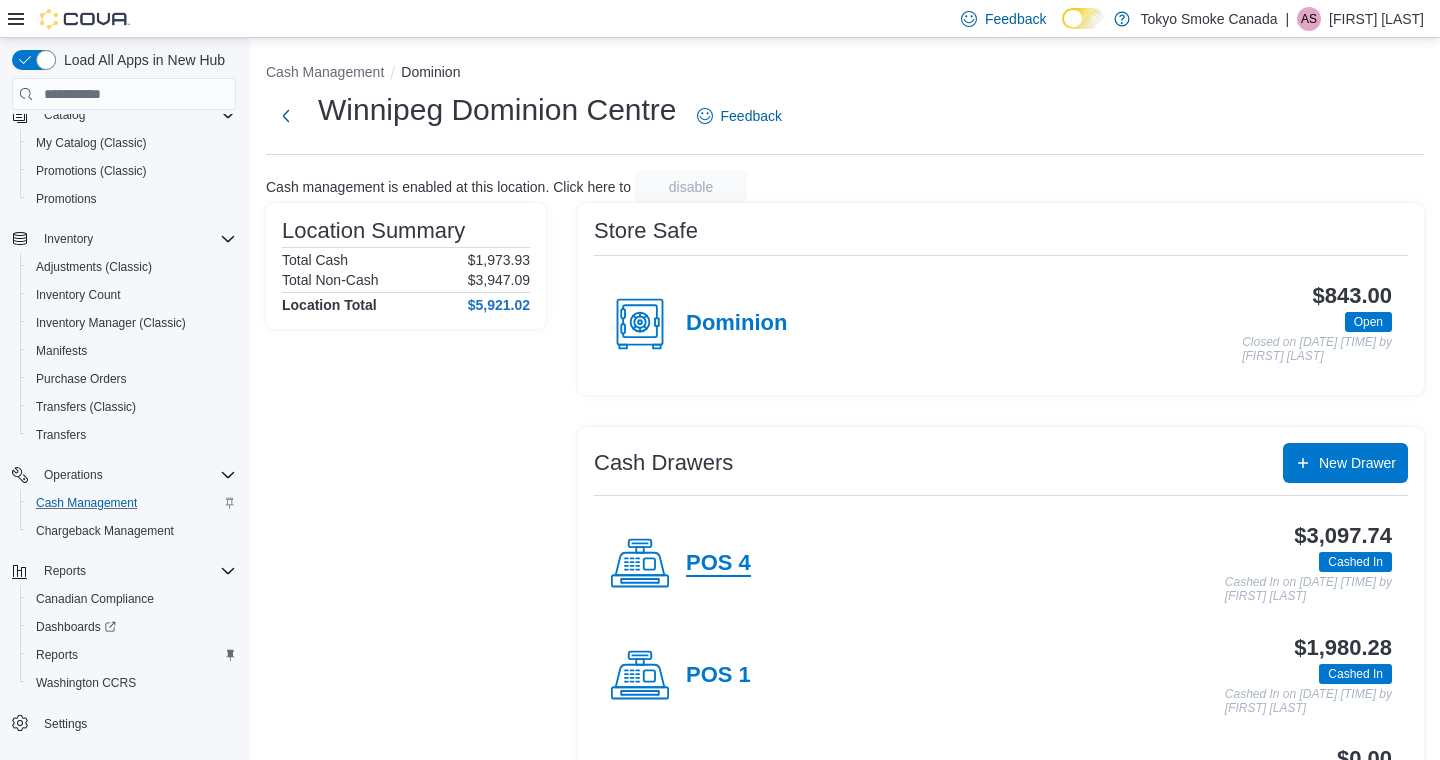 click on "POS 4" at bounding box center [718, 564] 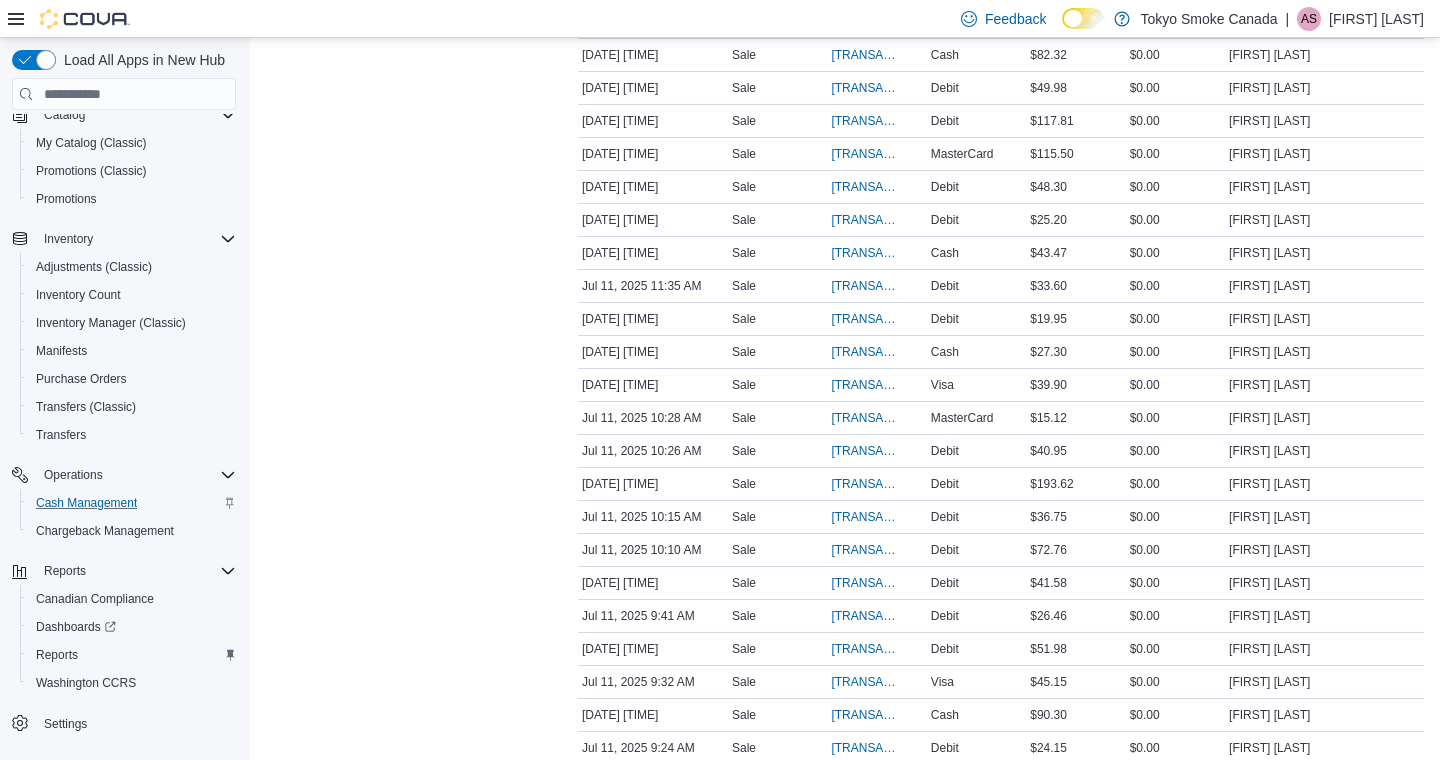 scroll, scrollTop: 2021, scrollLeft: 0, axis: vertical 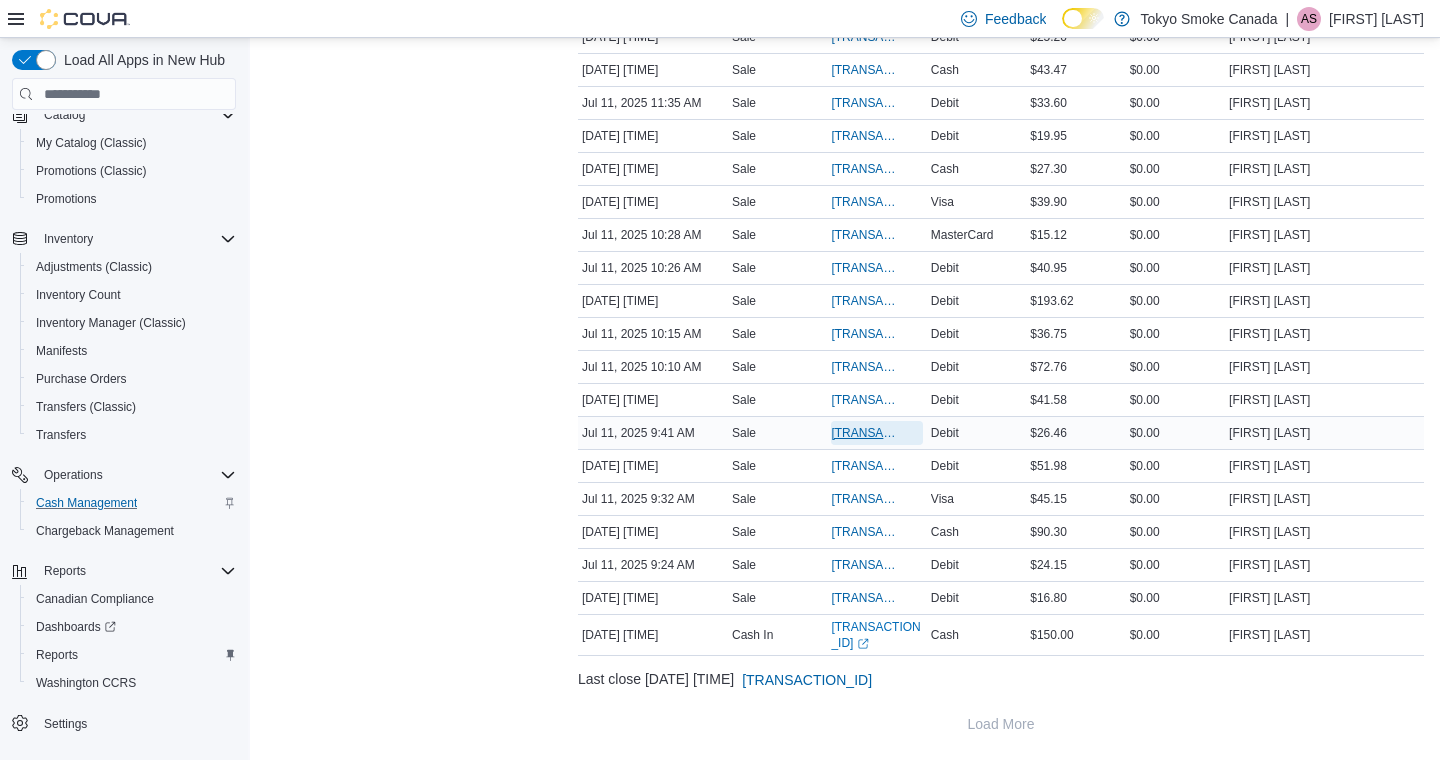 click on "[TRANSACTION_ID]" at bounding box center [866, 433] 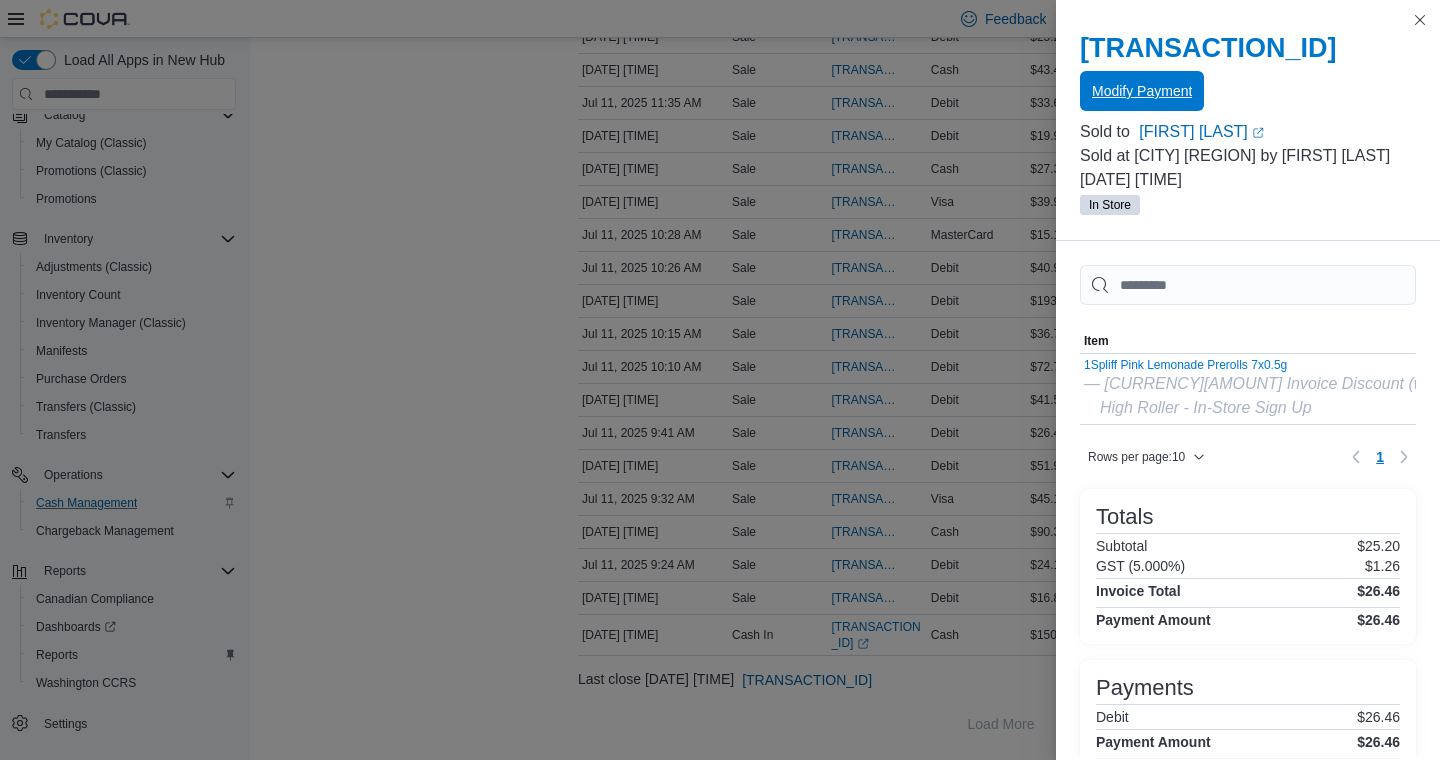 click on "Modify Payment" at bounding box center [1142, 91] 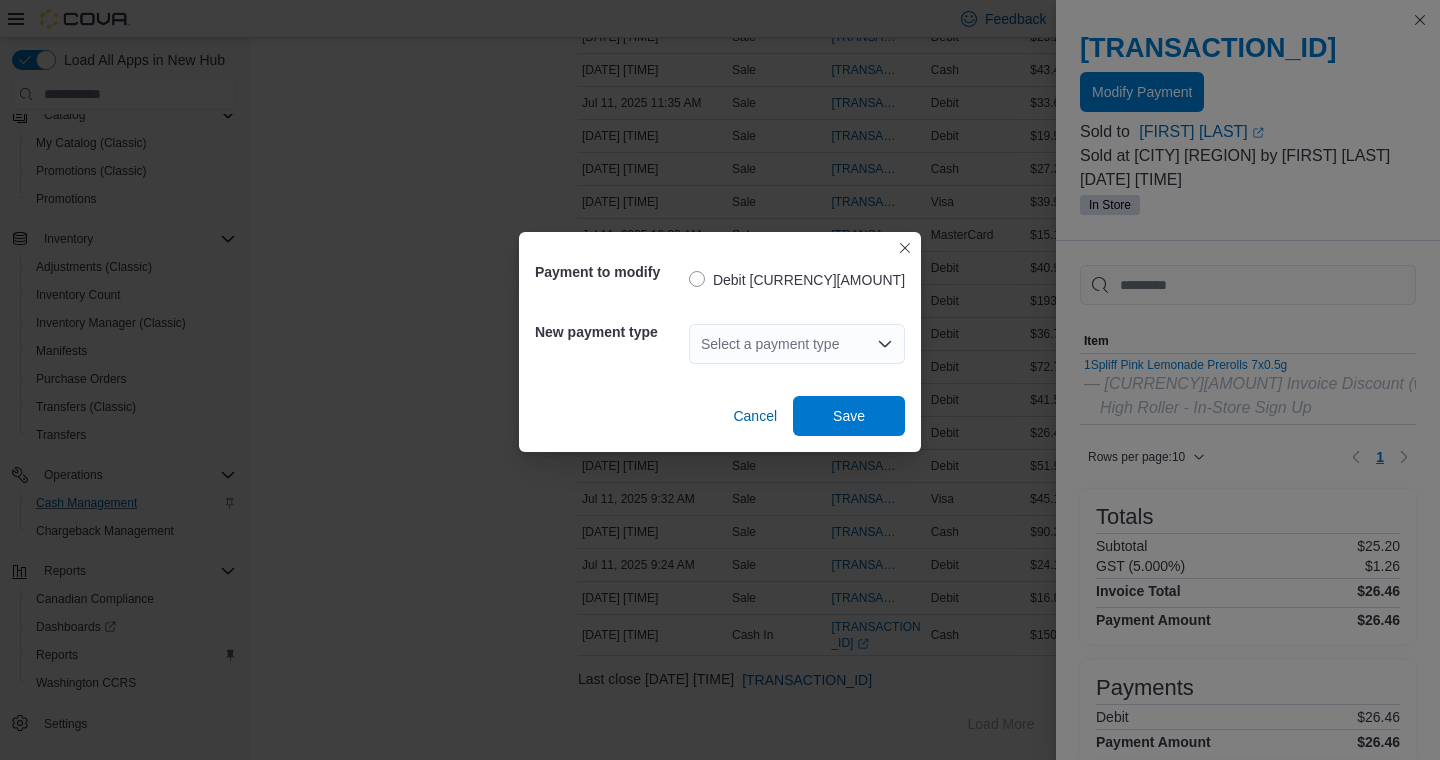 click on "Select a payment type" at bounding box center [797, 344] 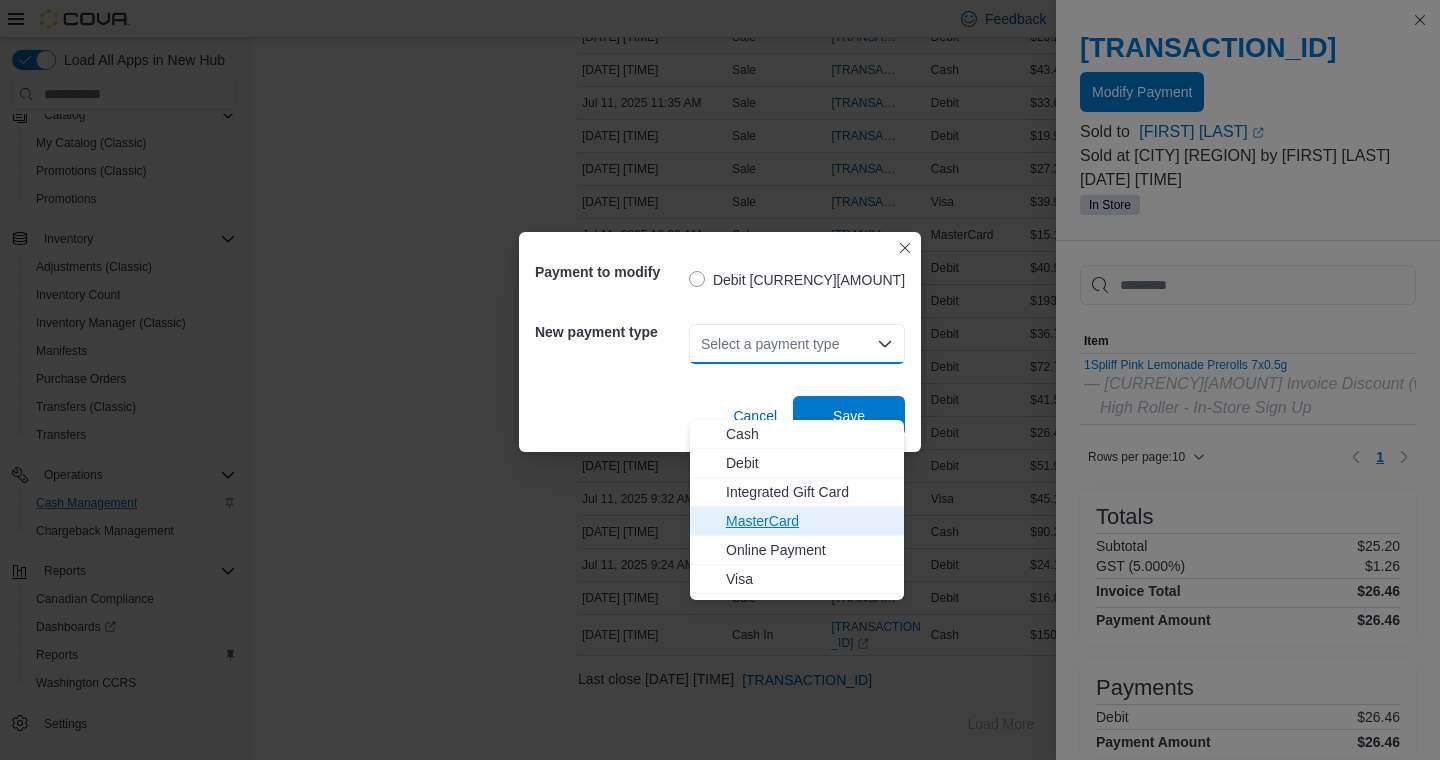 click on "MasterCard" at bounding box center (809, 521) 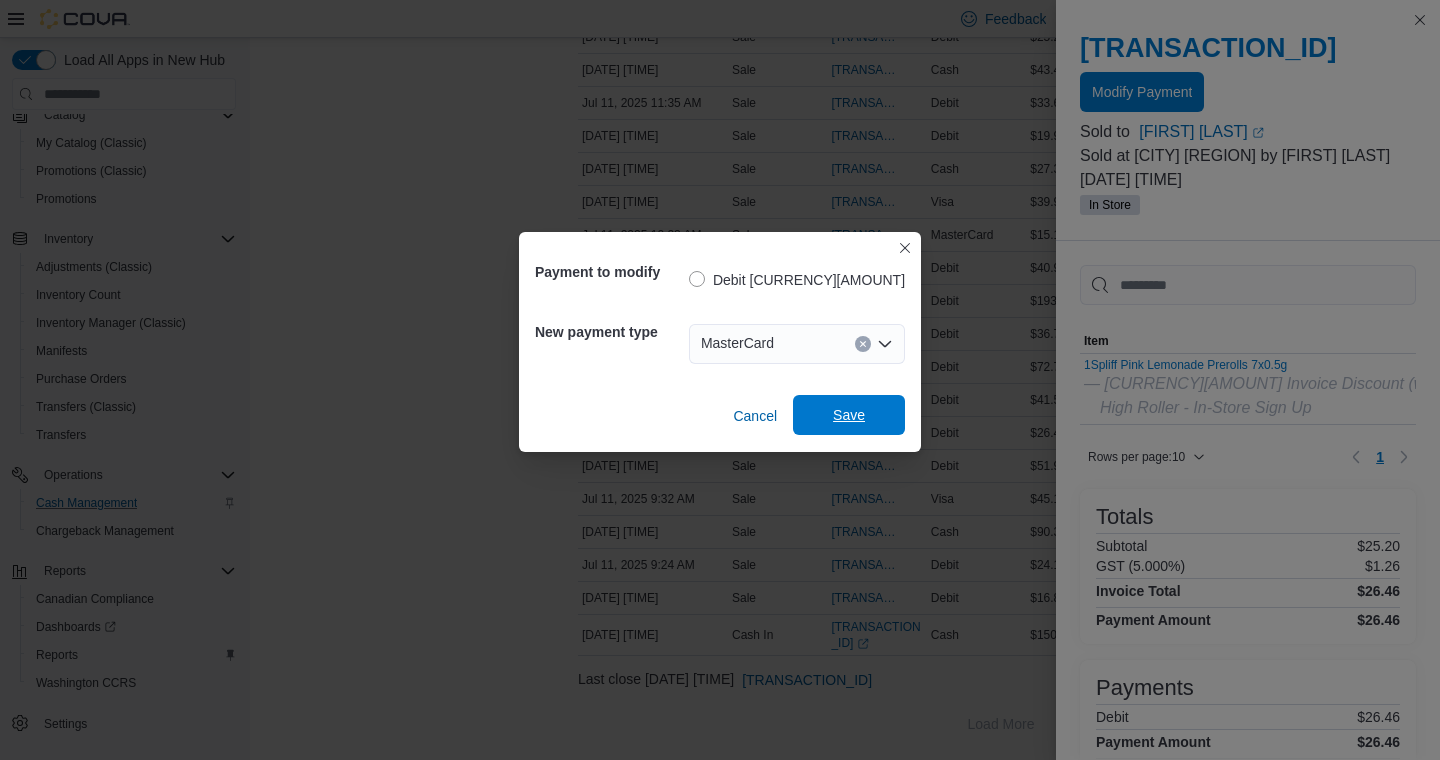 click on "Save" at bounding box center [849, 415] 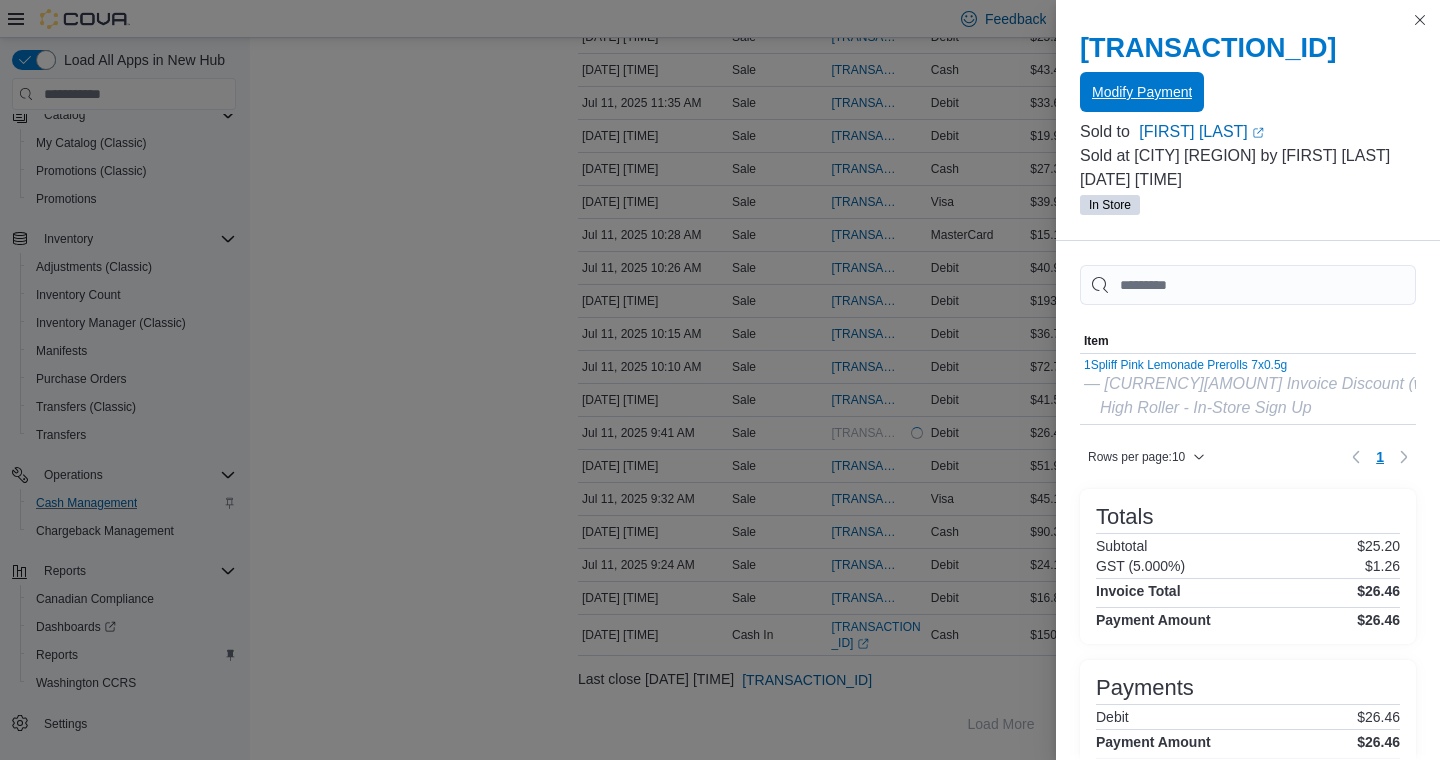 scroll, scrollTop: 0, scrollLeft: 0, axis: both 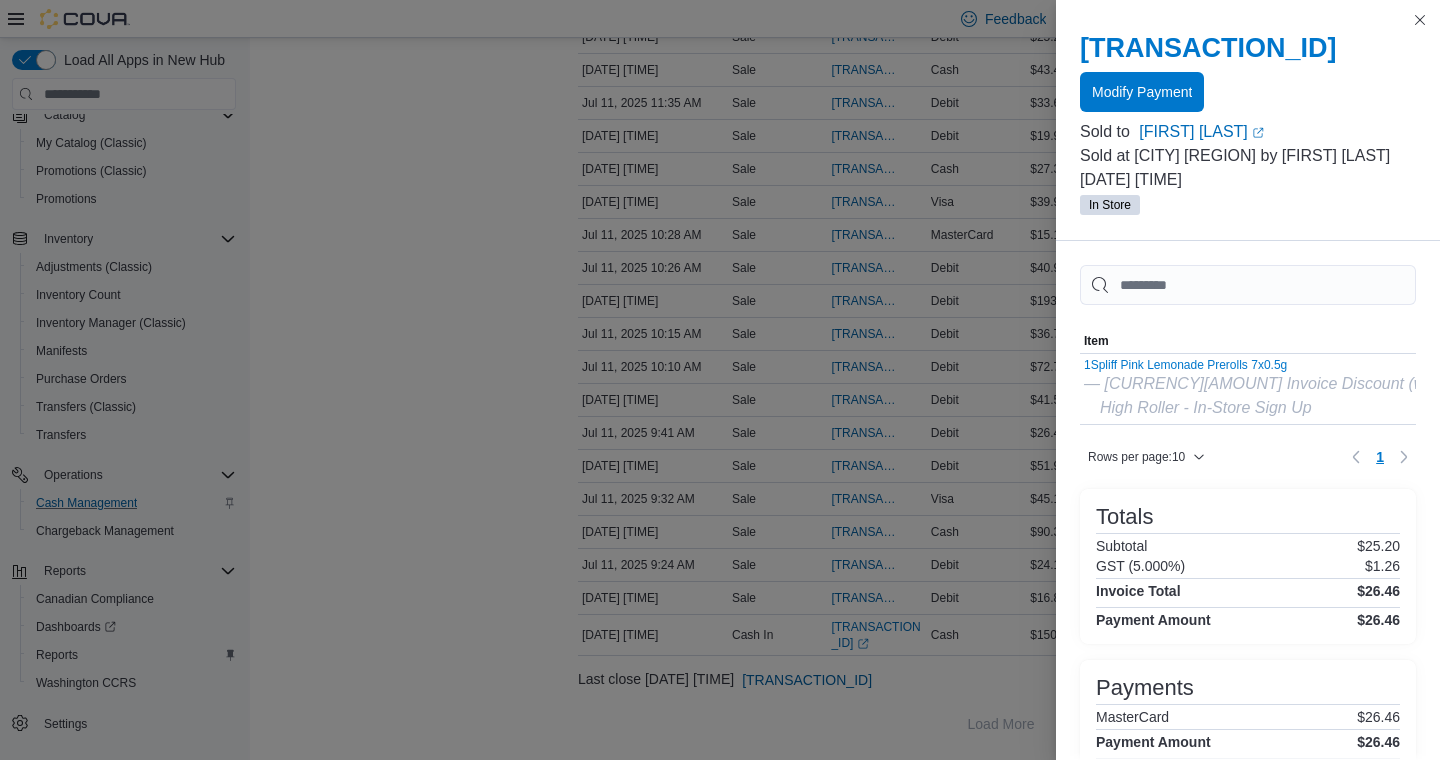 click on "Transactions Summary   # of Sales 64 # of Refunds 1 Total Transactions 66 Sales Summary   Total Cash [CURRENCY][AMOUNT] Total Non-Cash [CURRENCY][AMOUNT] Drawer Total [CURRENCY][AMOUNT]" at bounding box center [406, -525] 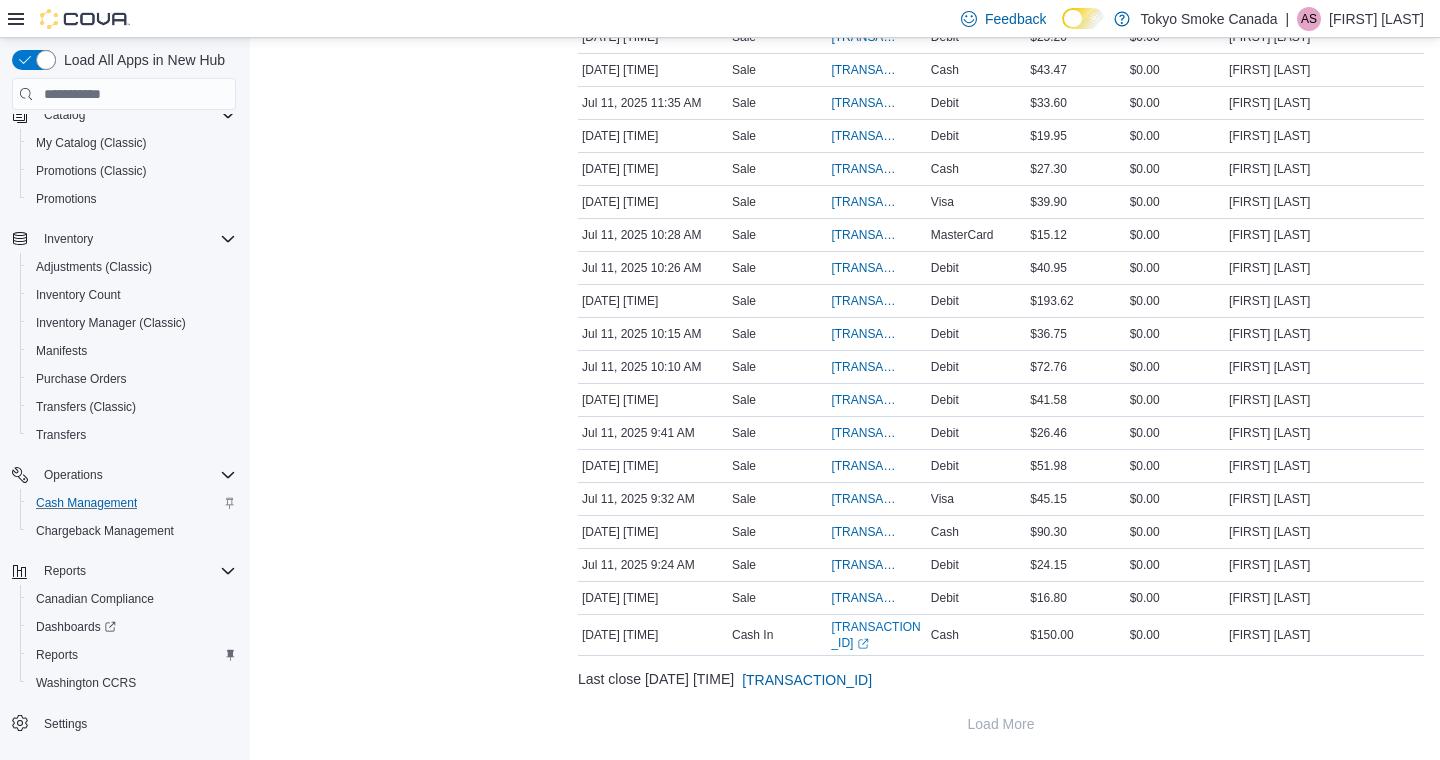 scroll, scrollTop: 1916, scrollLeft: 0, axis: vertical 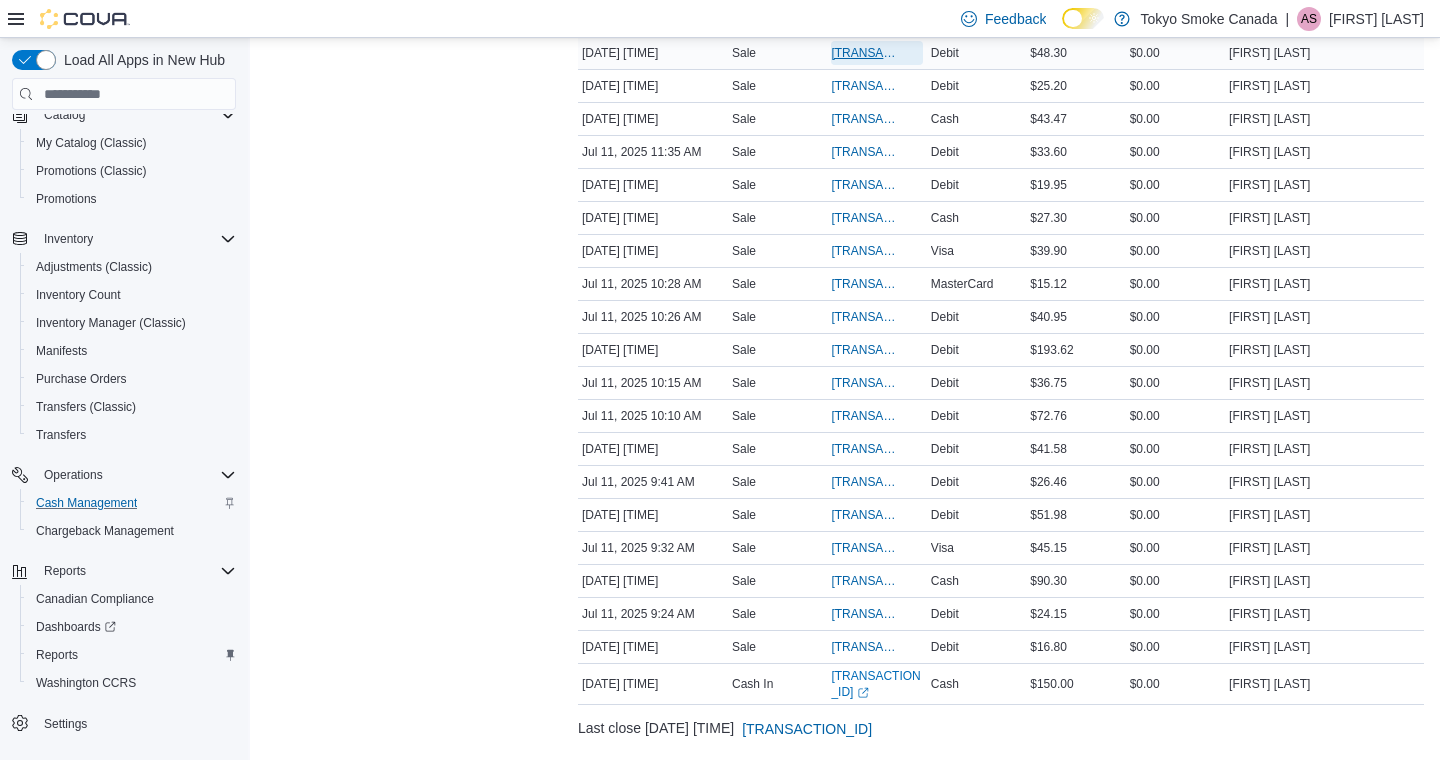 click on "[TRANSACTION_ID]" at bounding box center (866, 53) 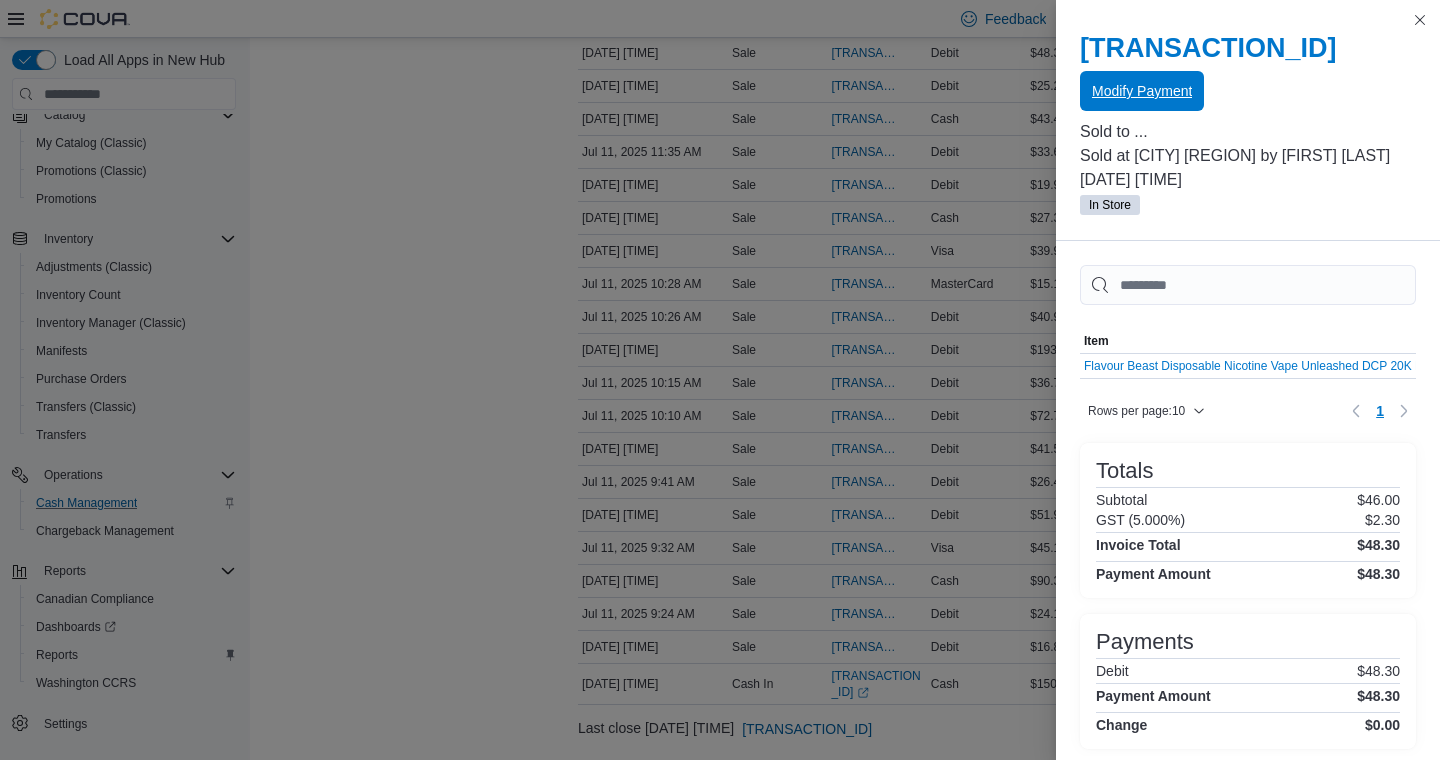 click on "Modify Payment" at bounding box center (1142, 91) 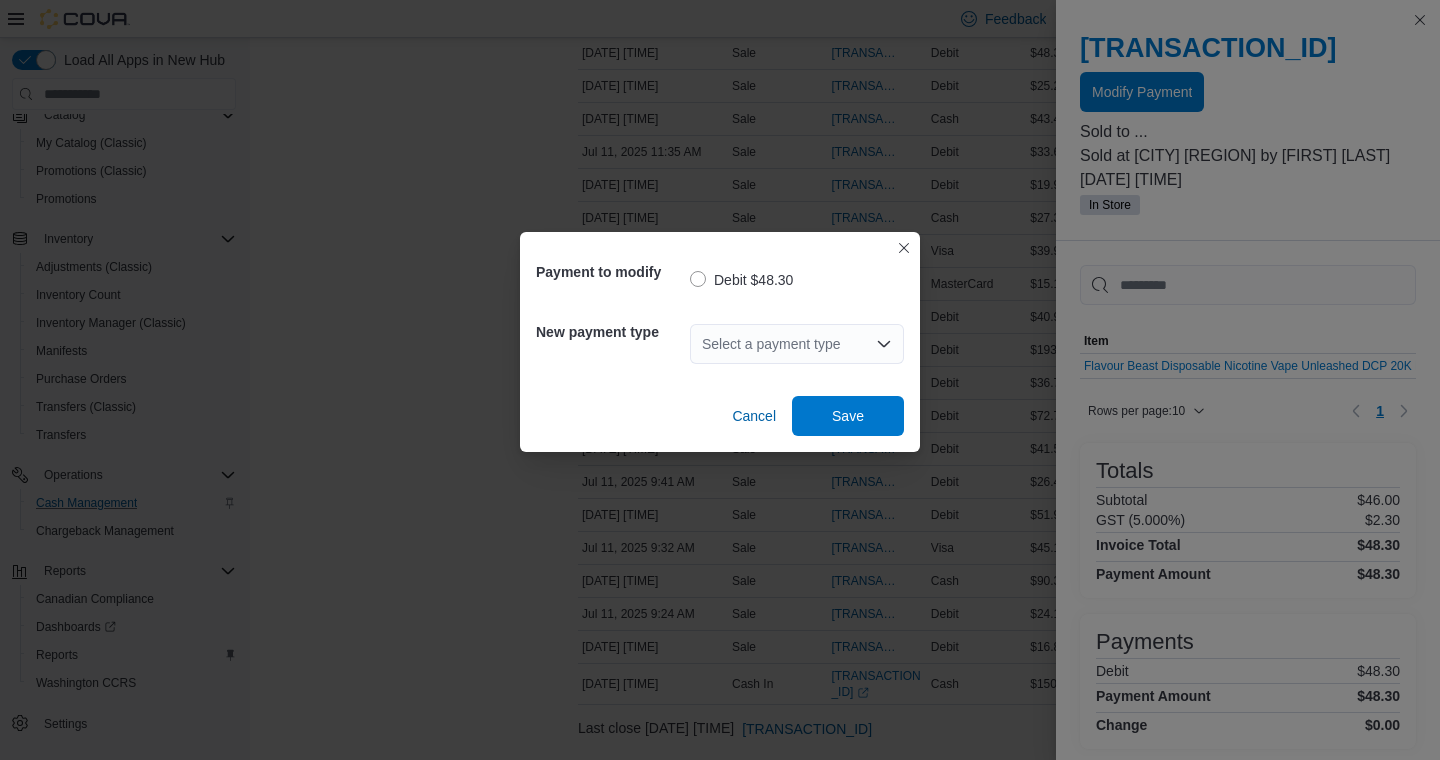 click on "Select a payment type" at bounding box center [797, 344] 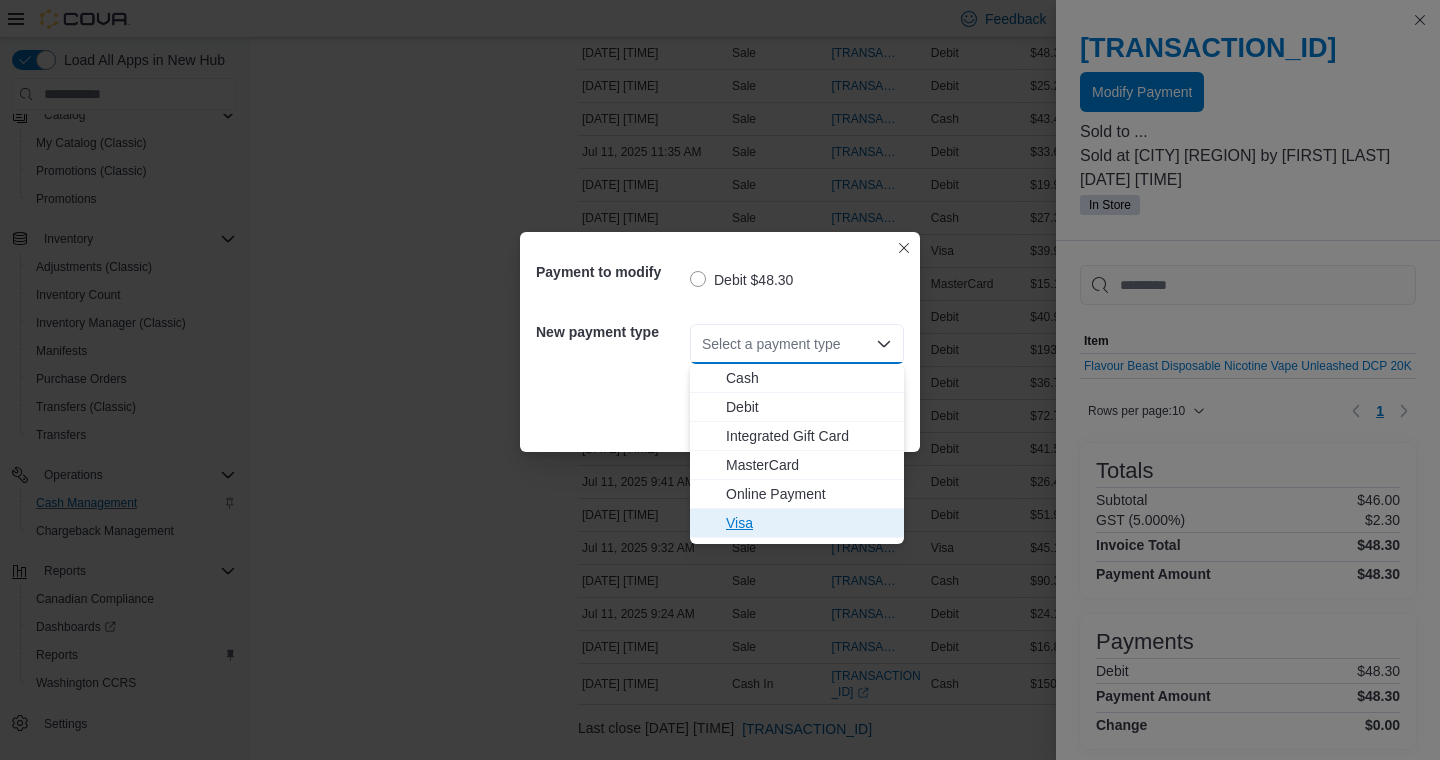 click on "Visa" at bounding box center (809, 523) 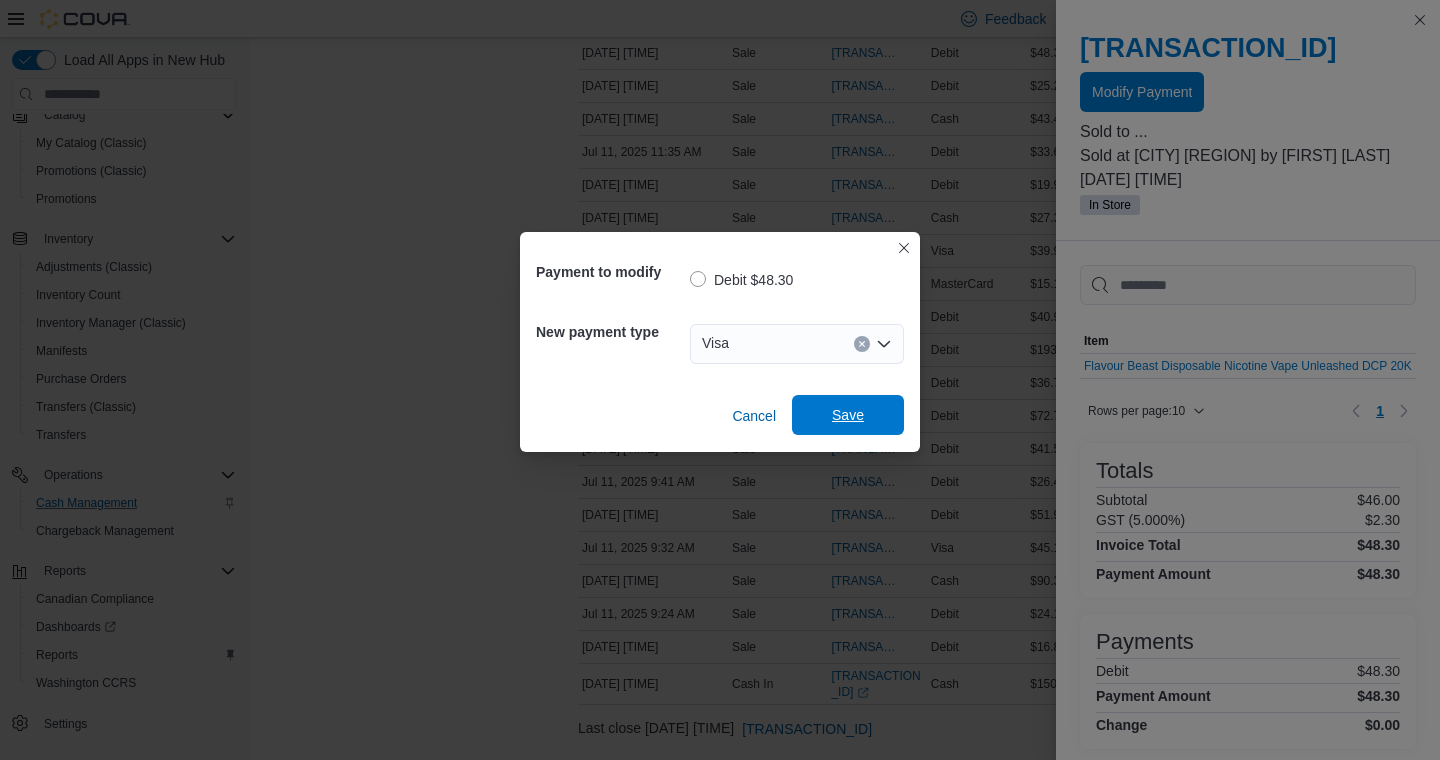 click on "Save" at bounding box center [848, 415] 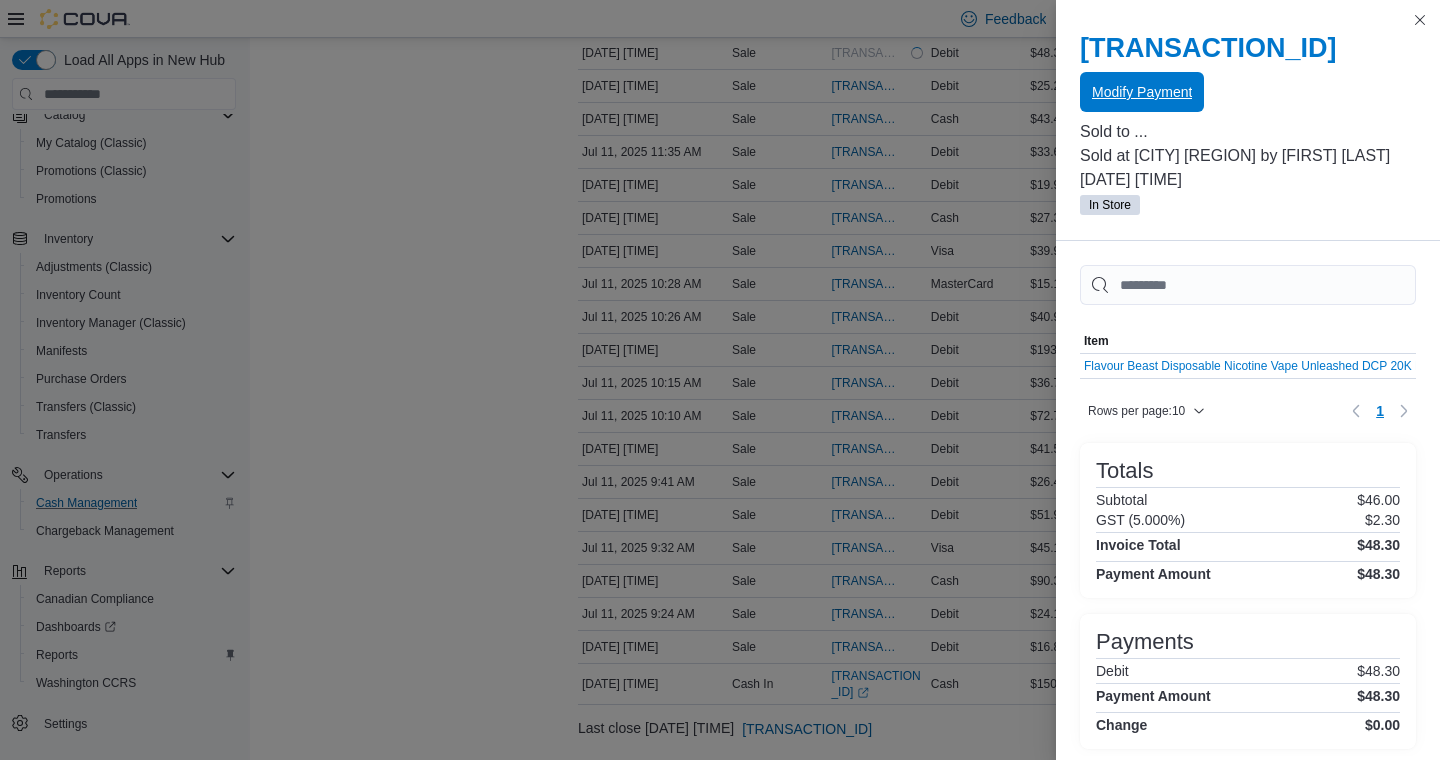 scroll, scrollTop: 0, scrollLeft: 0, axis: both 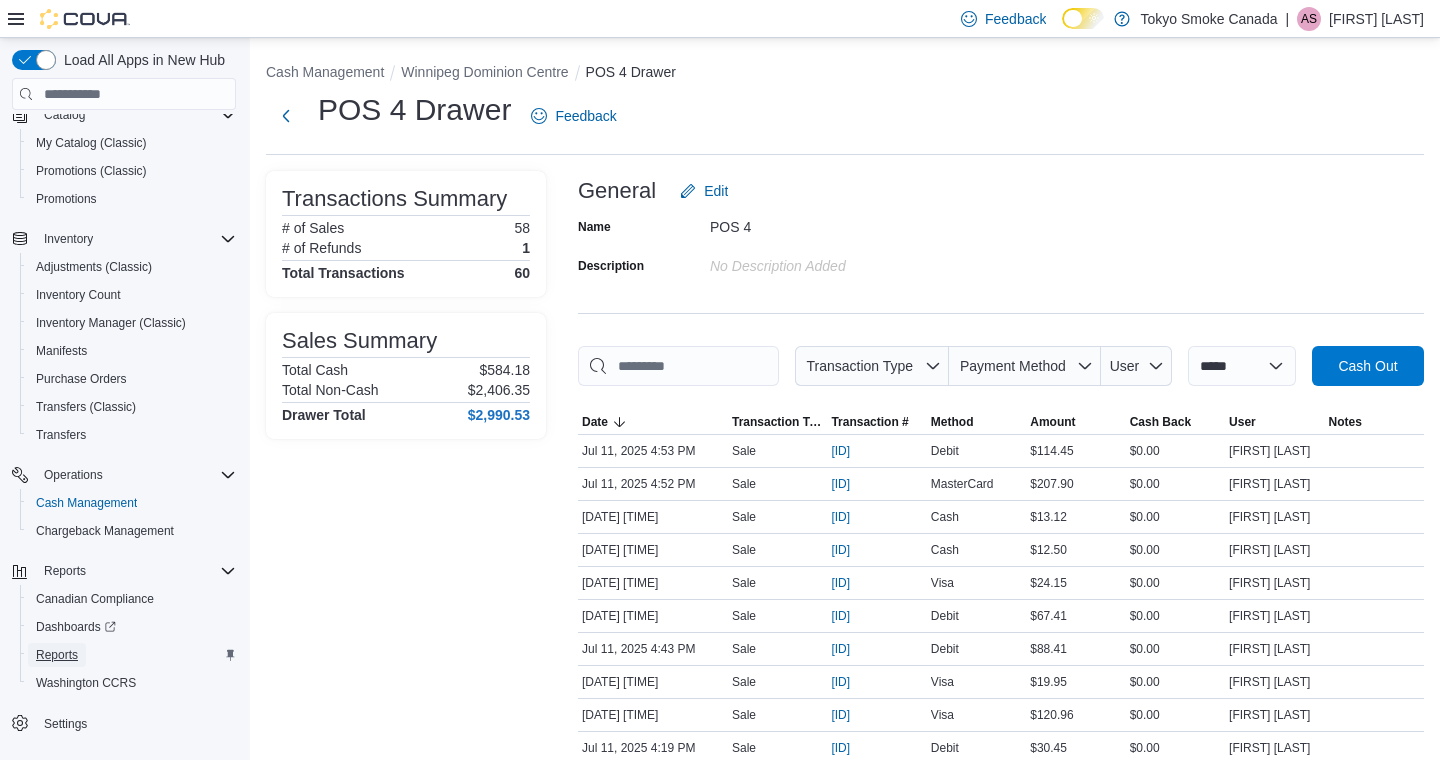 click on "Reports" at bounding box center [57, 655] 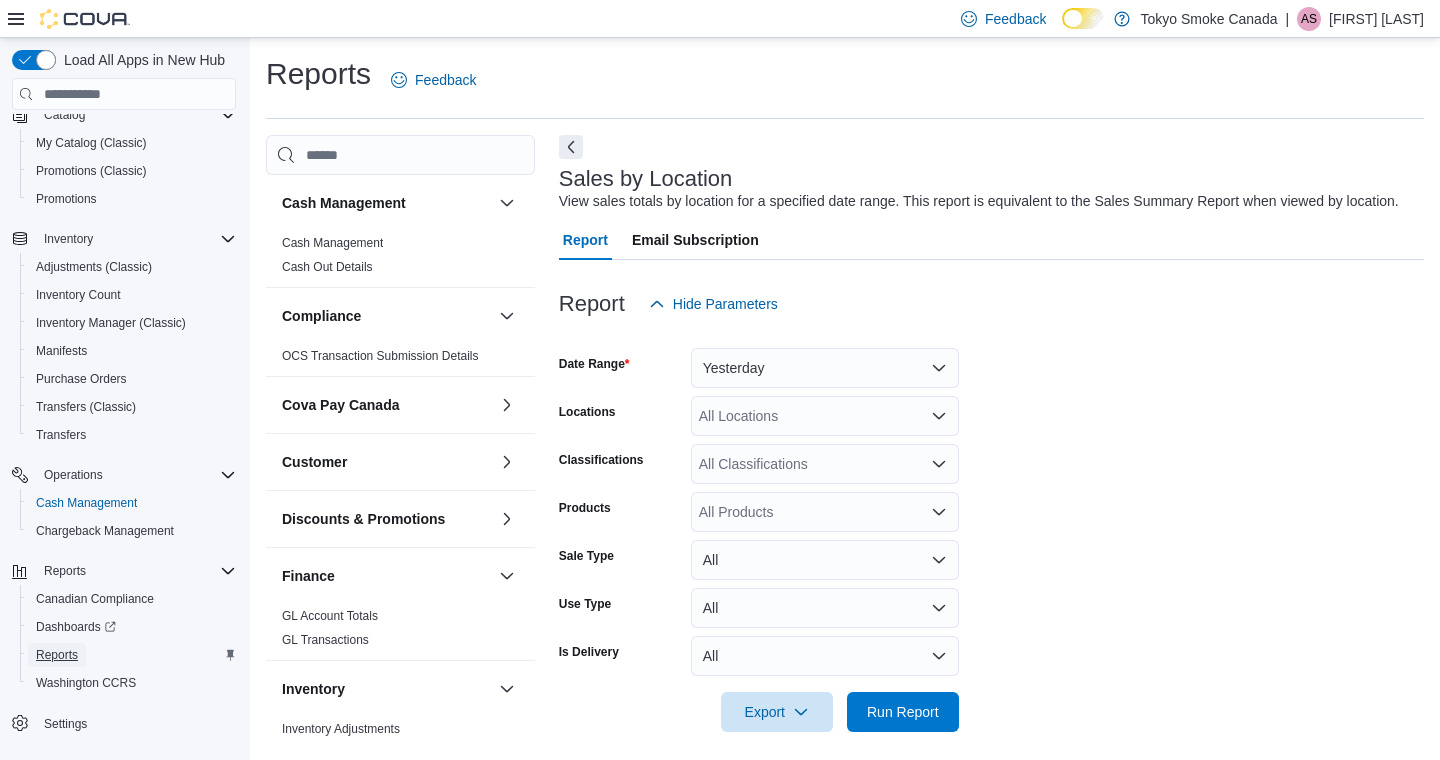 scroll, scrollTop: 33, scrollLeft: 0, axis: vertical 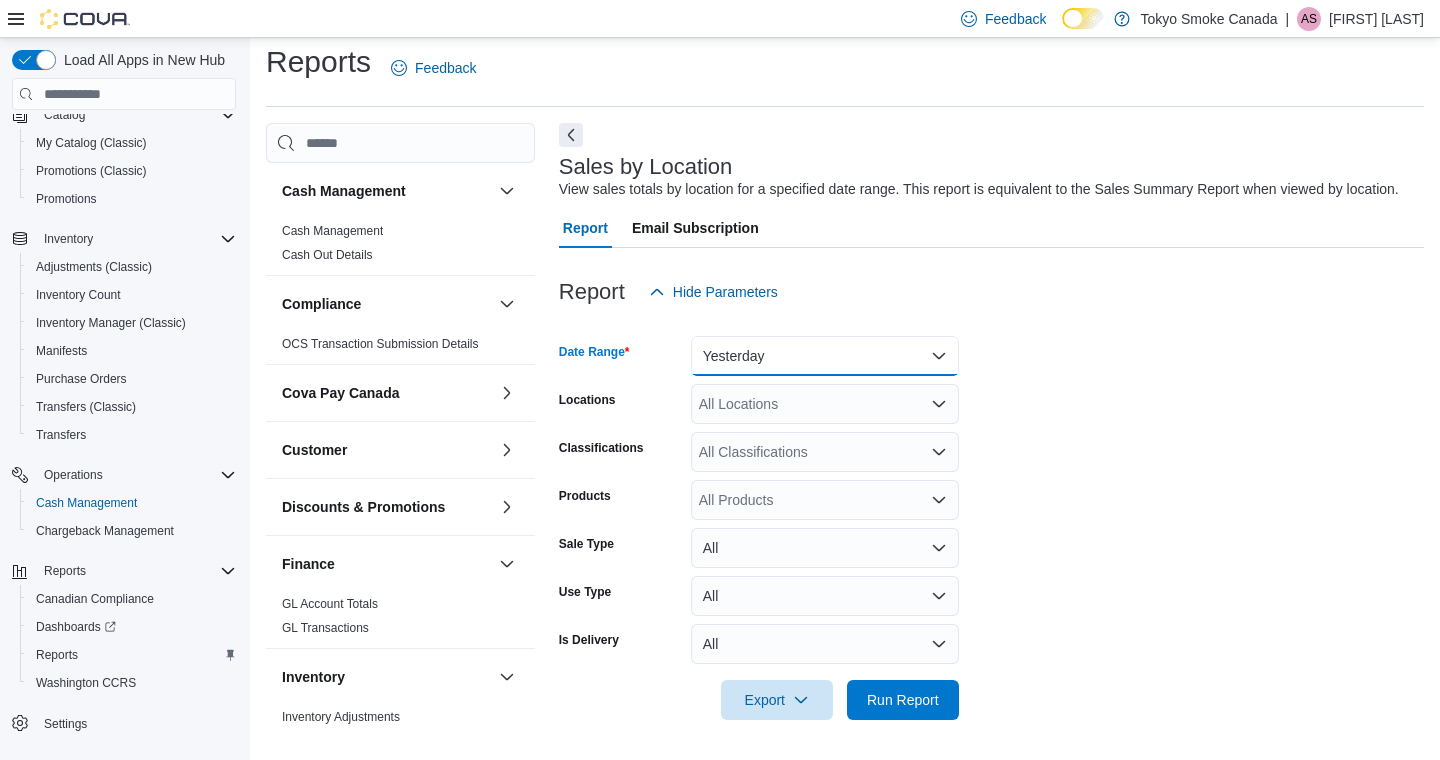 click on "Yesterday" at bounding box center (825, 356) 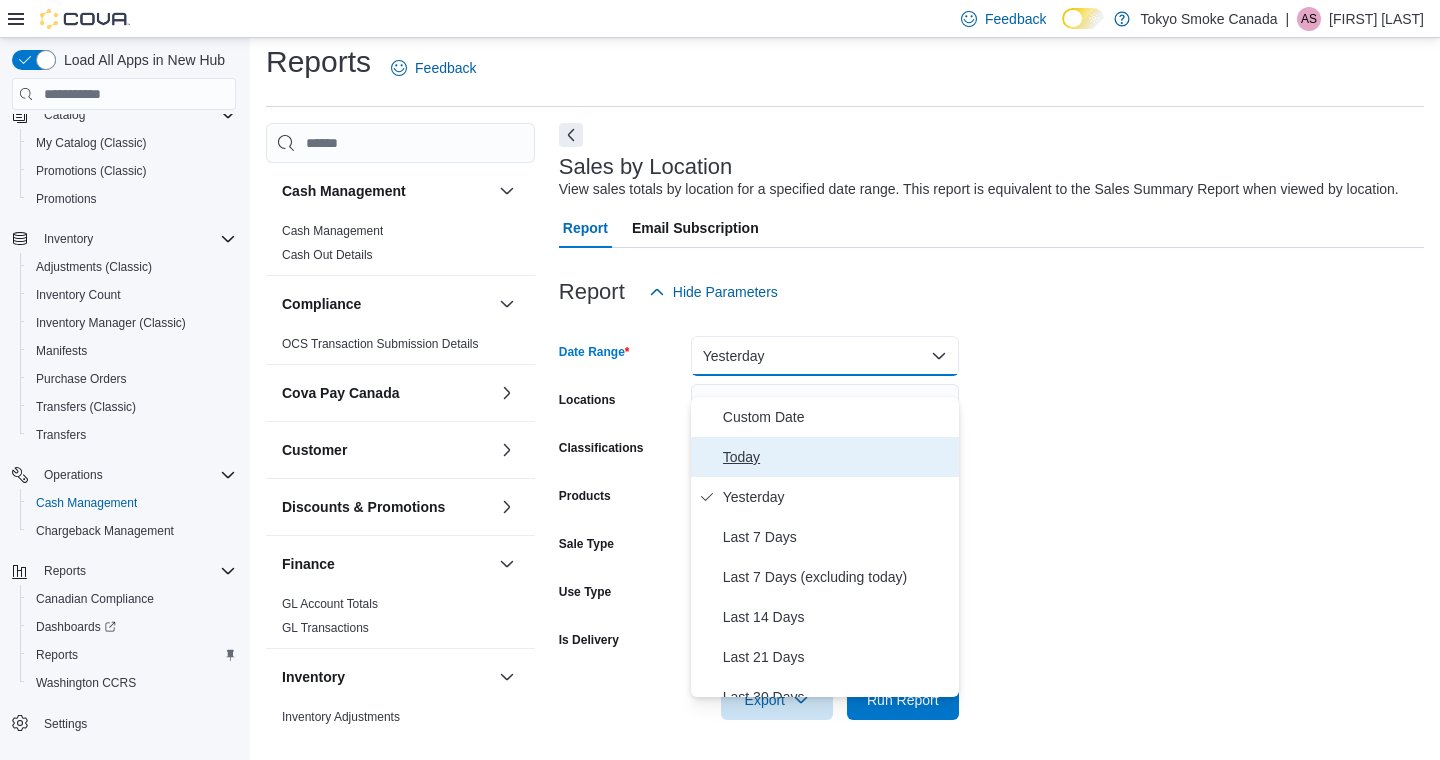 click on "Today" at bounding box center [837, 457] 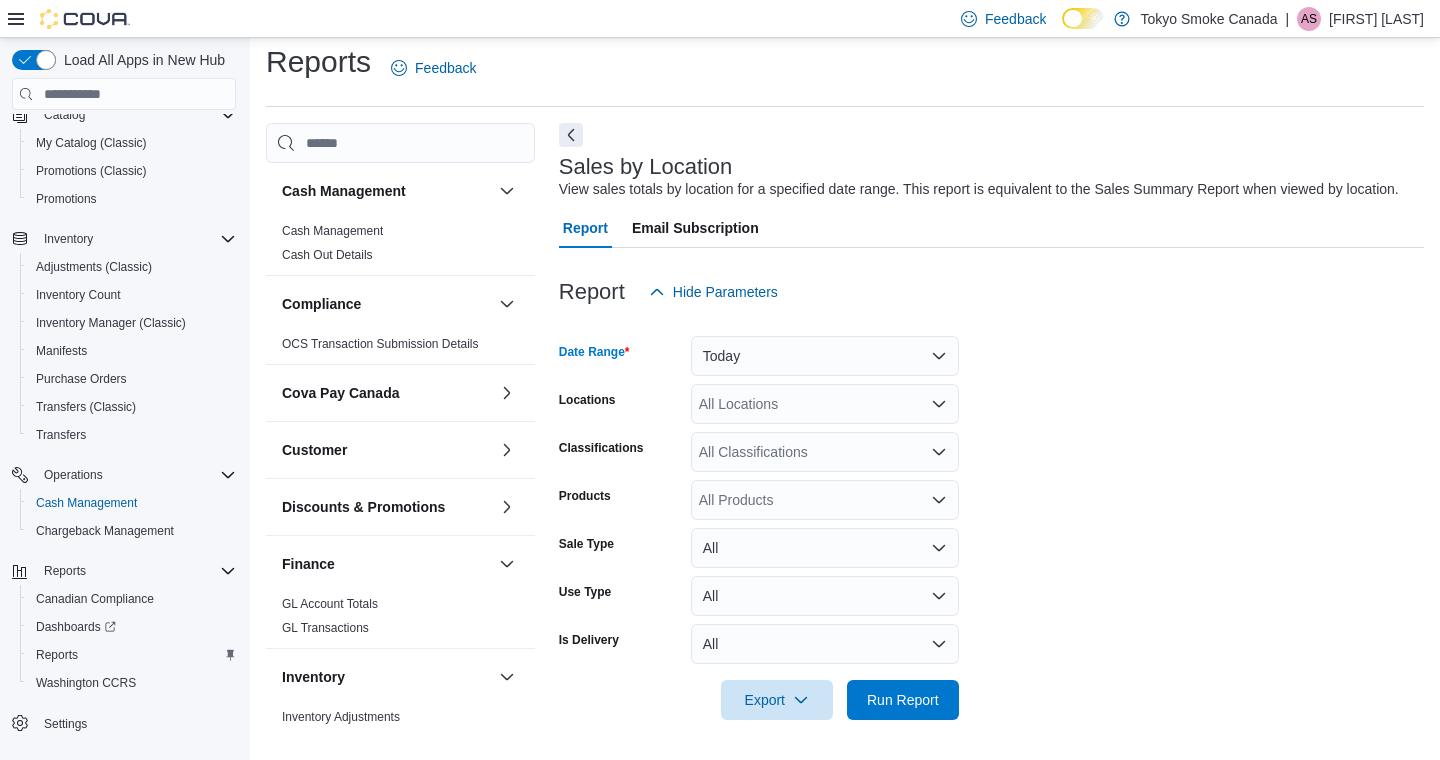 click on "Date Range Today Locations All Locations Classifications All Classifications Products All Products Sale Type All Use Type All Is Delivery All Export  Run Report" at bounding box center (991, 516) 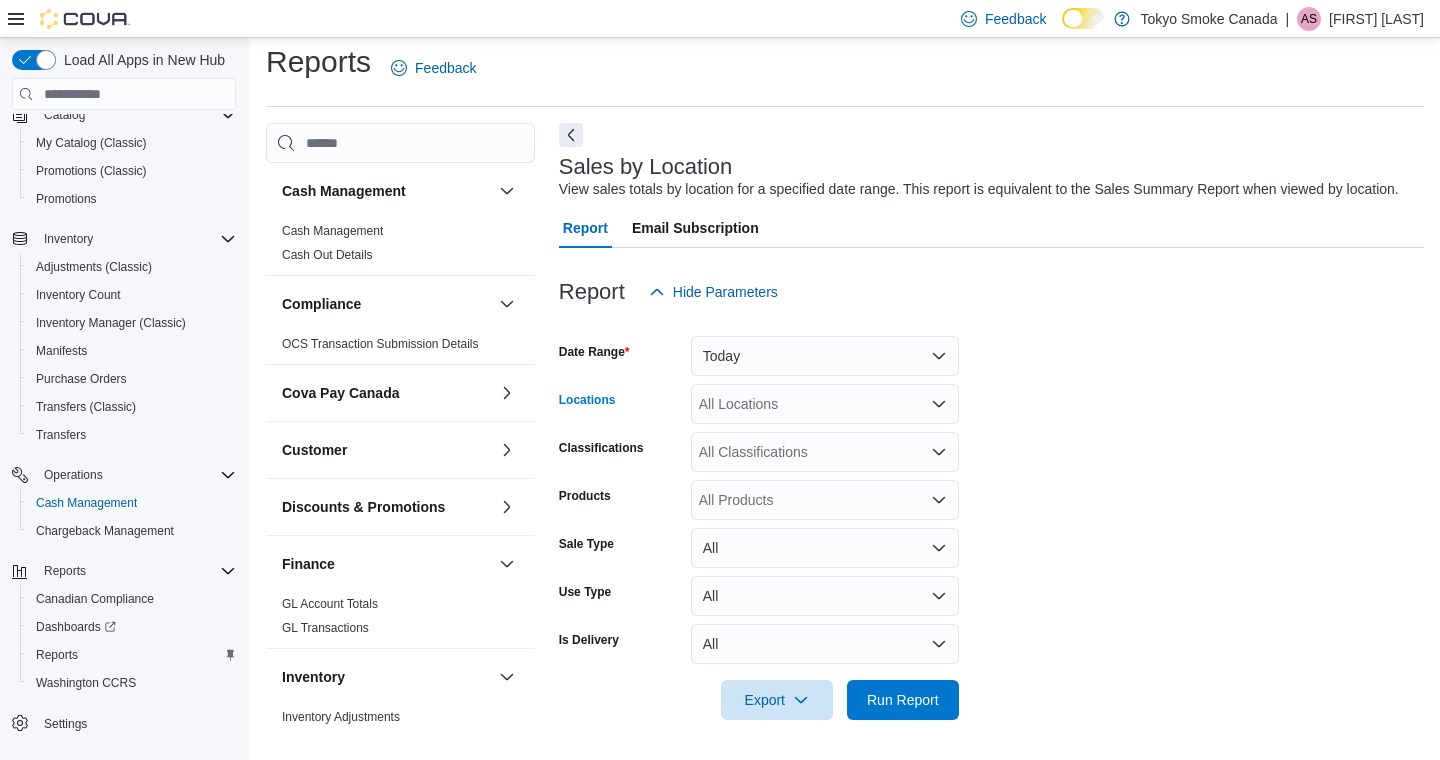 click on "All Locations" at bounding box center (825, 404) 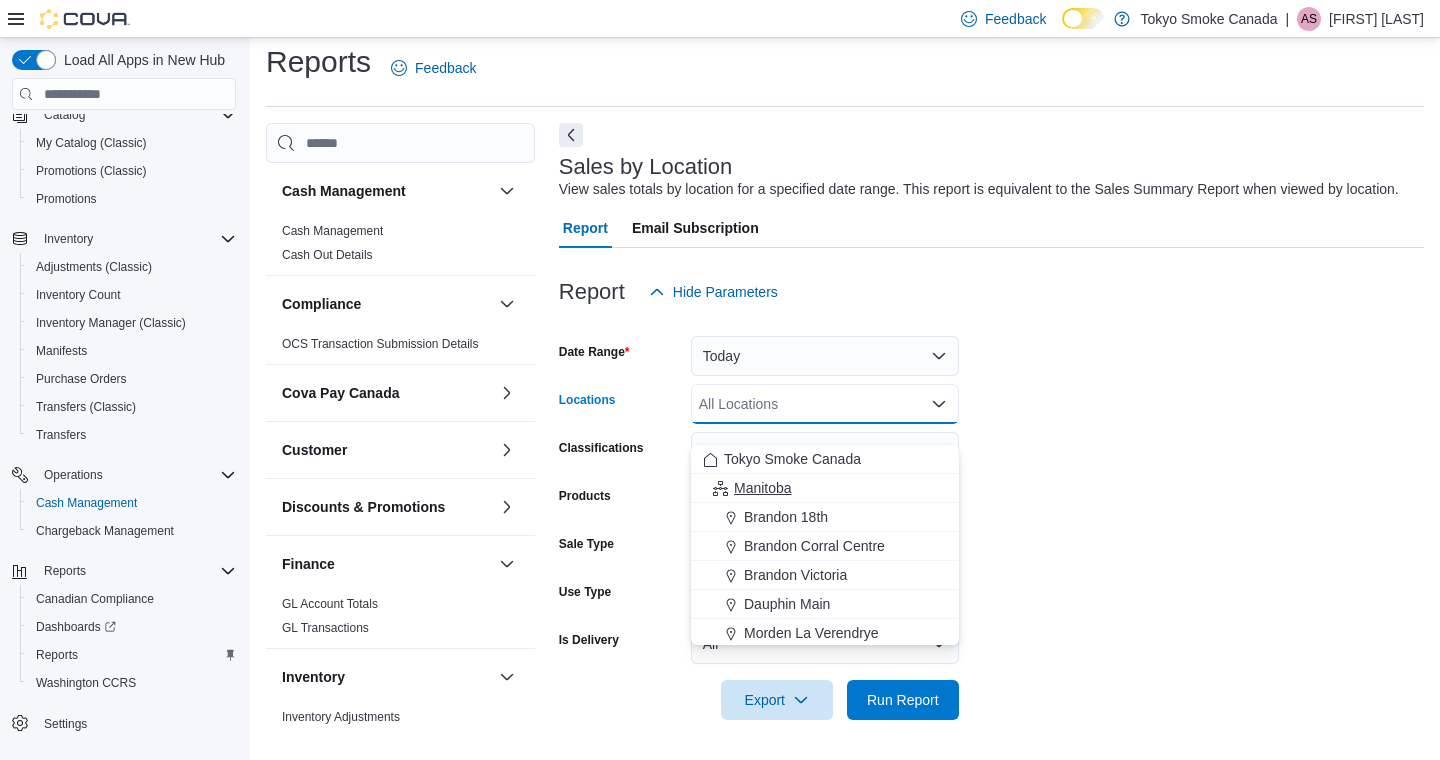 click on "Manitoba" at bounding box center [763, 488] 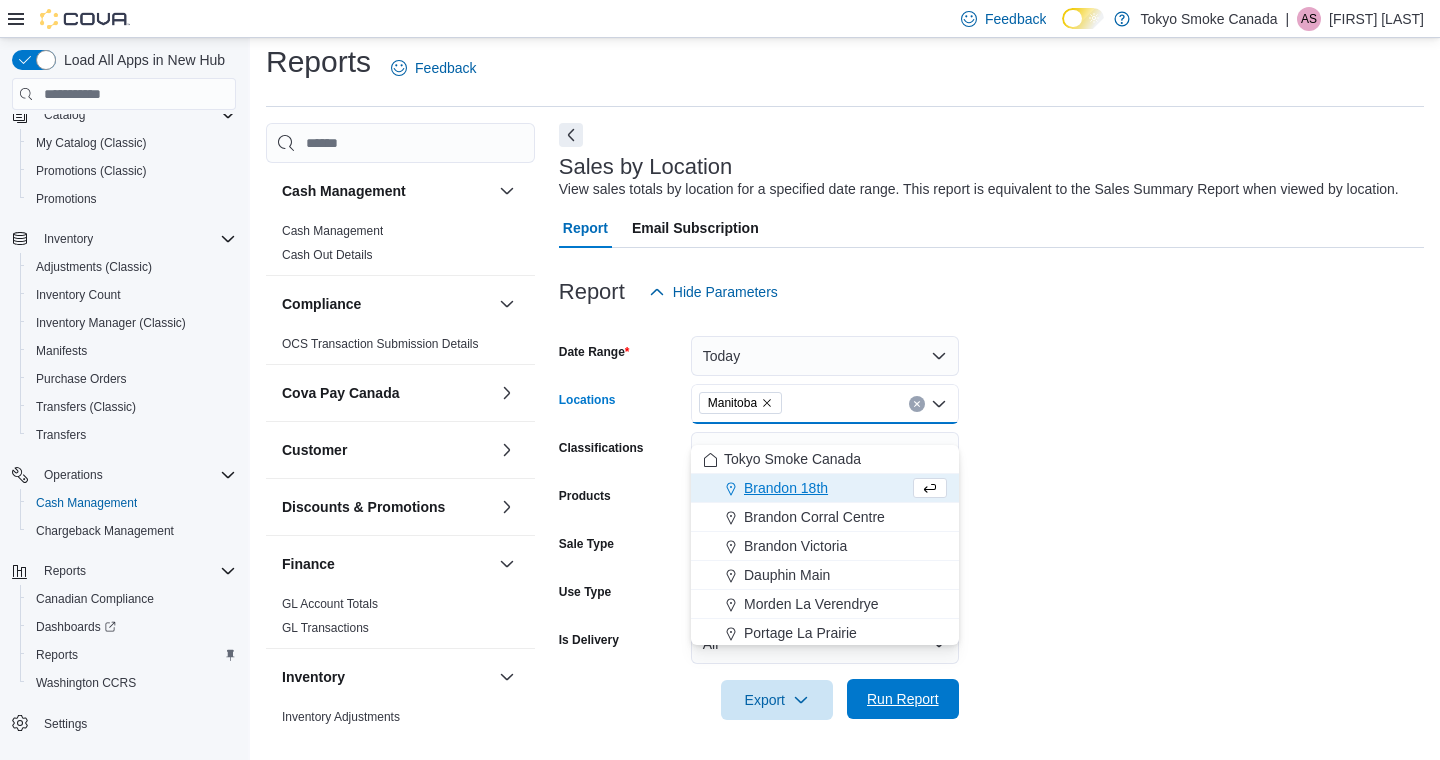 click on "Run Report" at bounding box center (903, 699) 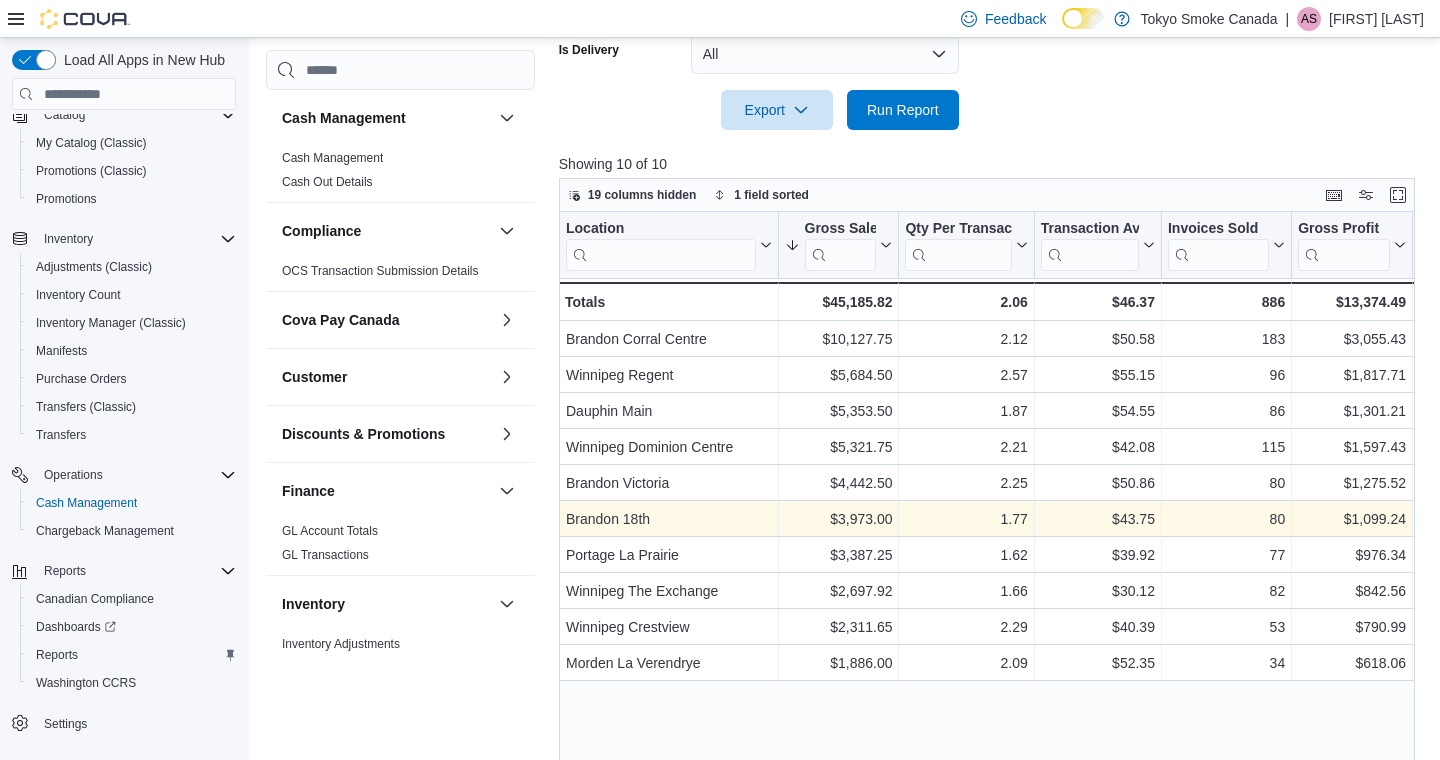 scroll, scrollTop: 603, scrollLeft: 0, axis: vertical 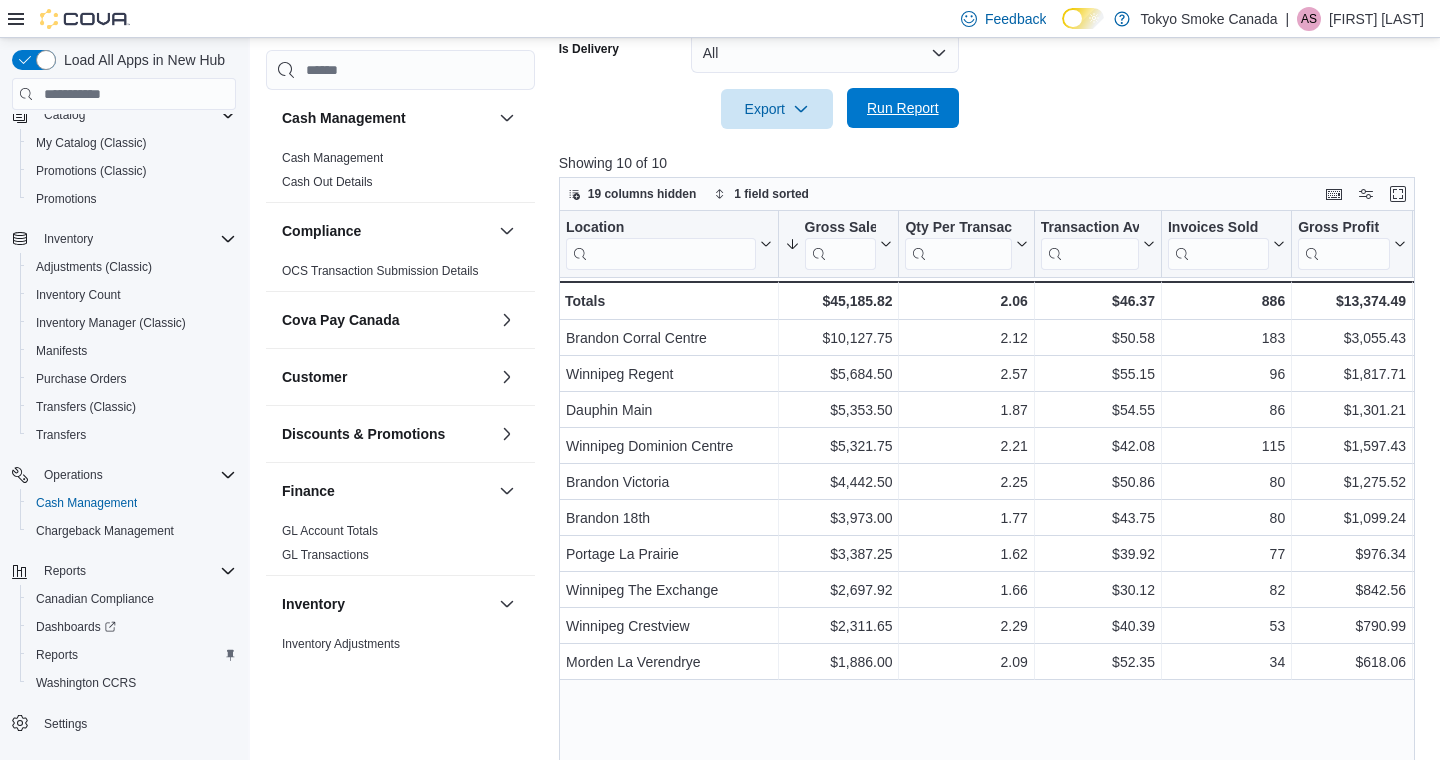 click on "Run Report" at bounding box center [903, 108] 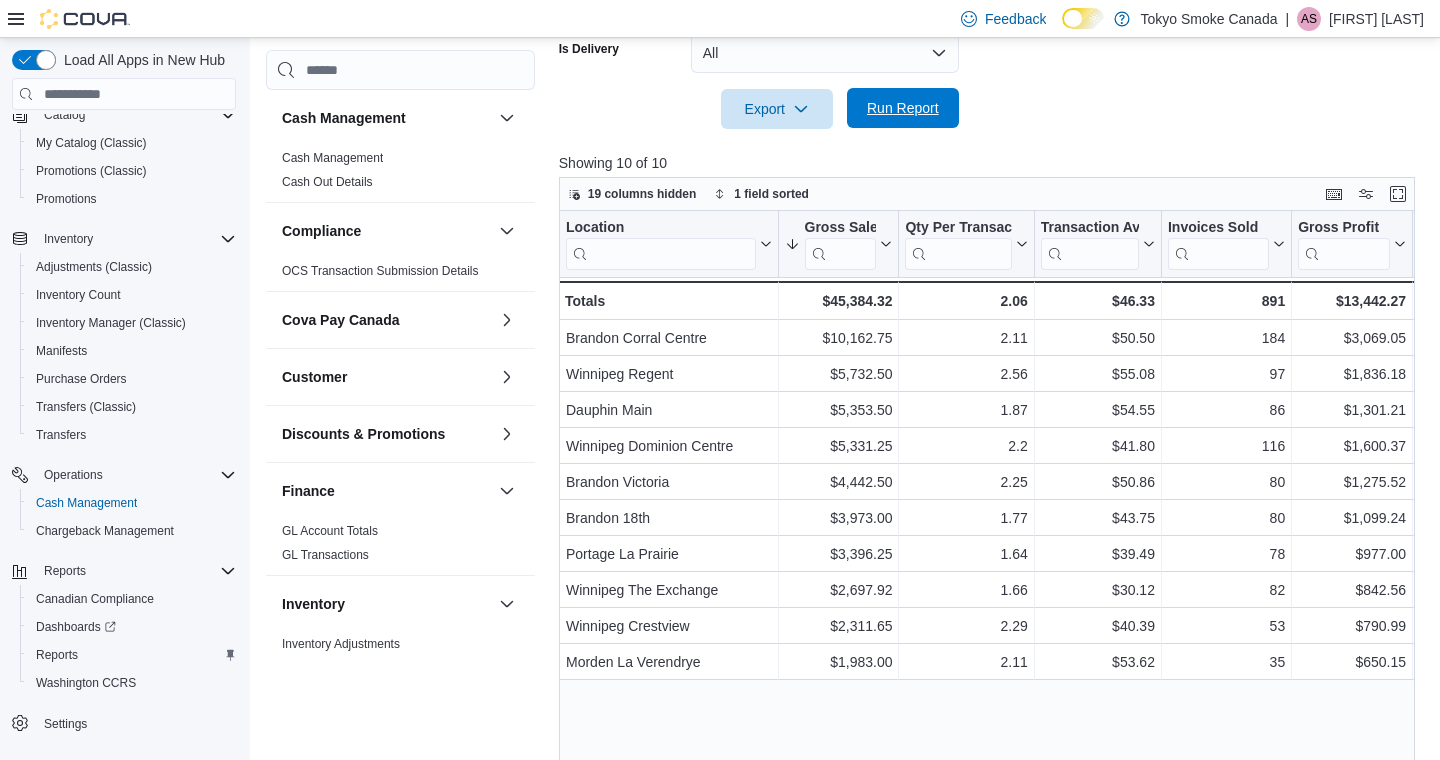 click on "Run Report" at bounding box center [903, 108] 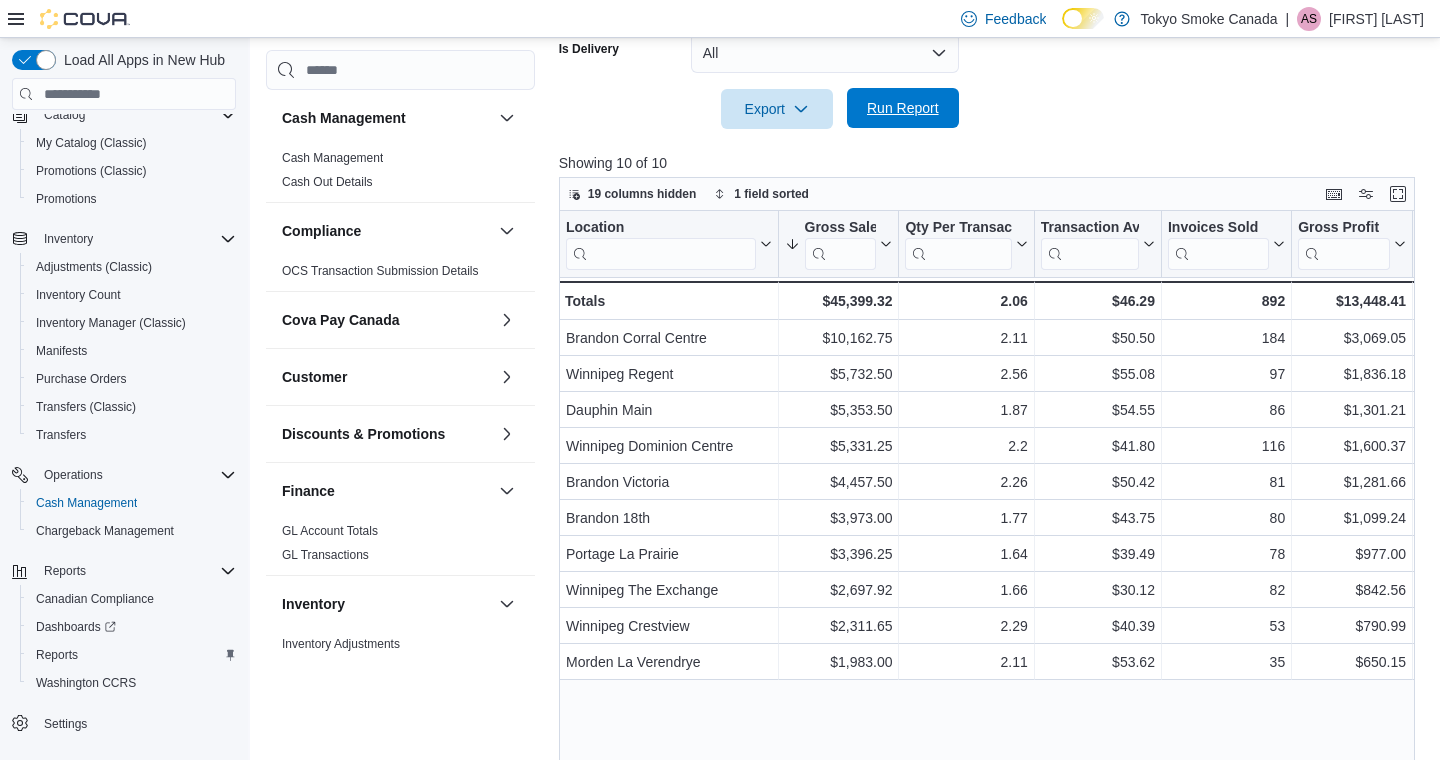 click on "Run Report" at bounding box center [903, 108] 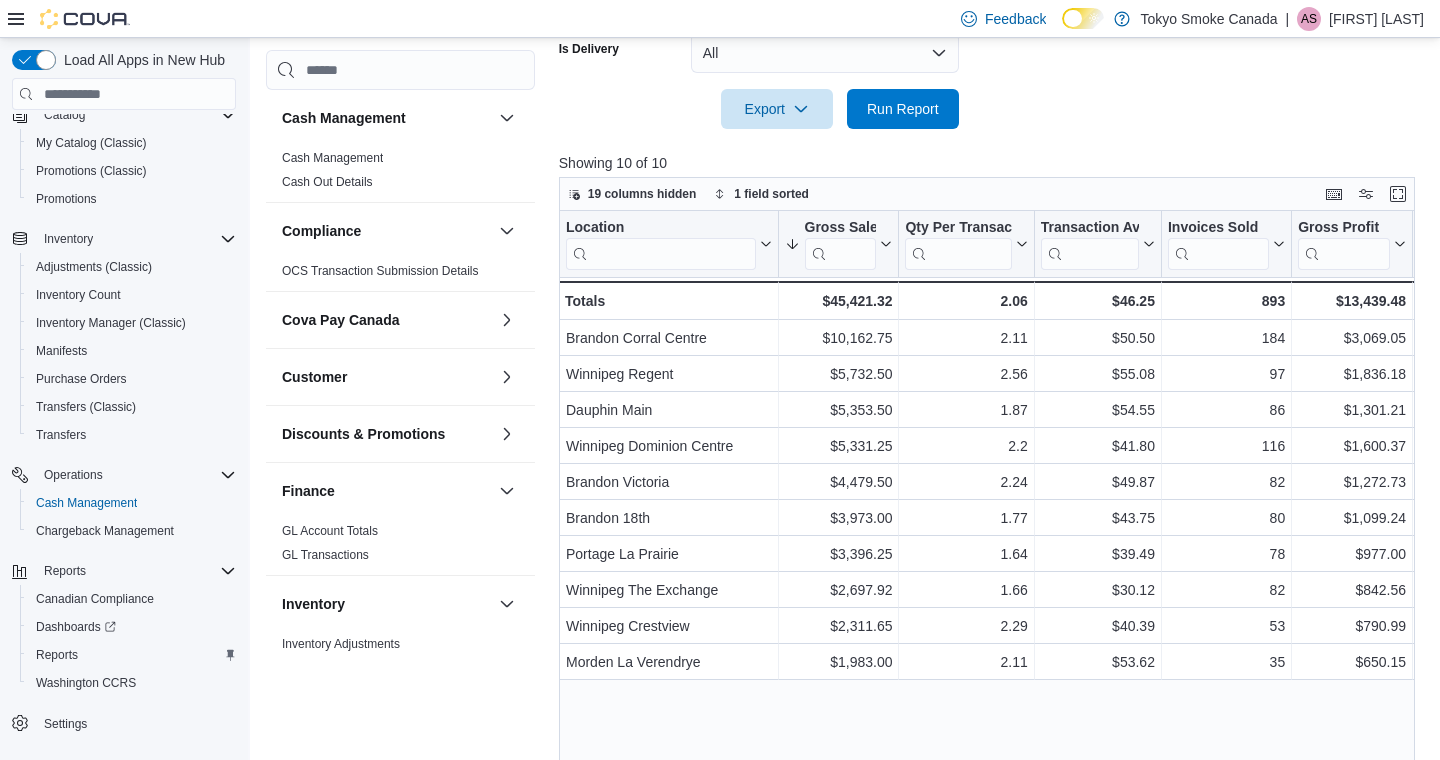 click on "[FIRST] [LAST]" at bounding box center [1376, 19] 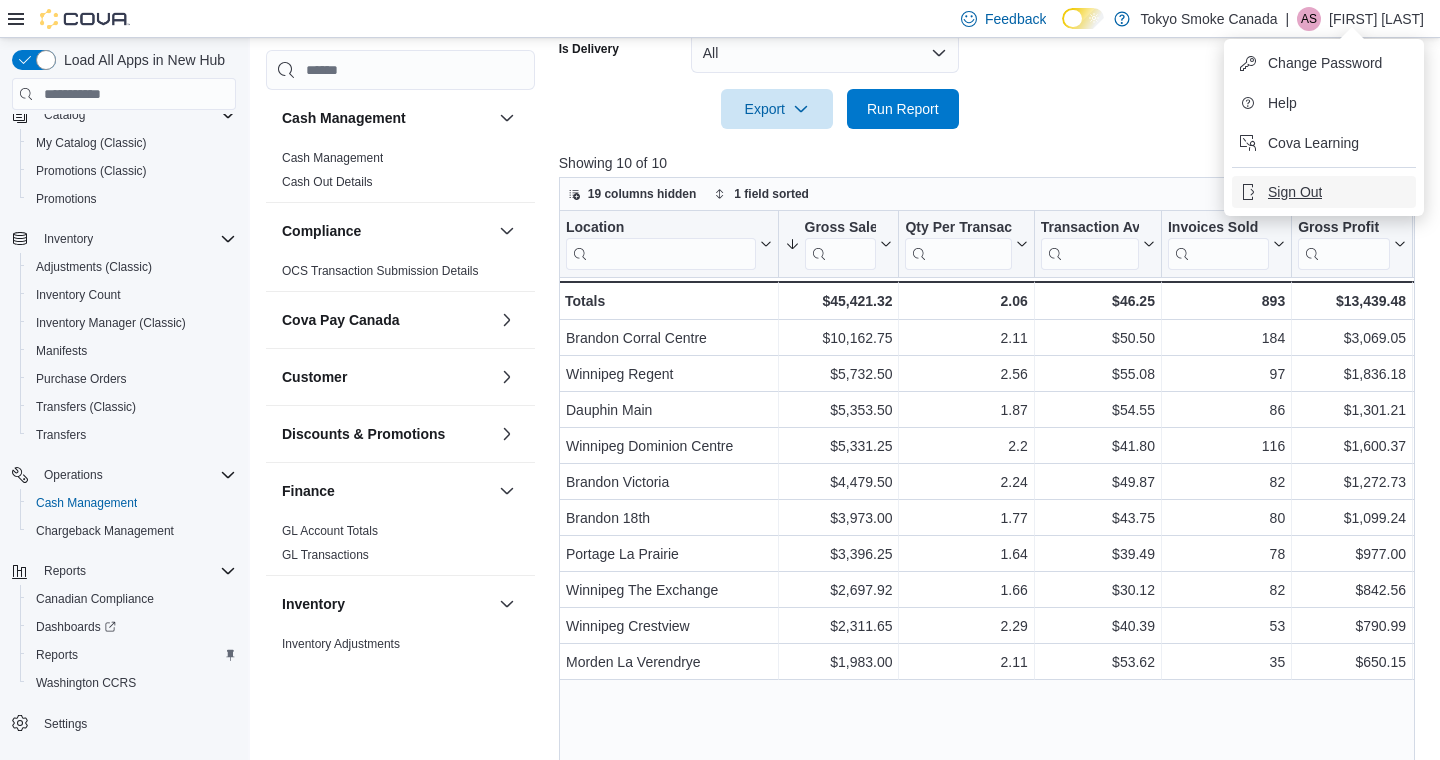 click on "Sign Out" at bounding box center (1295, 192) 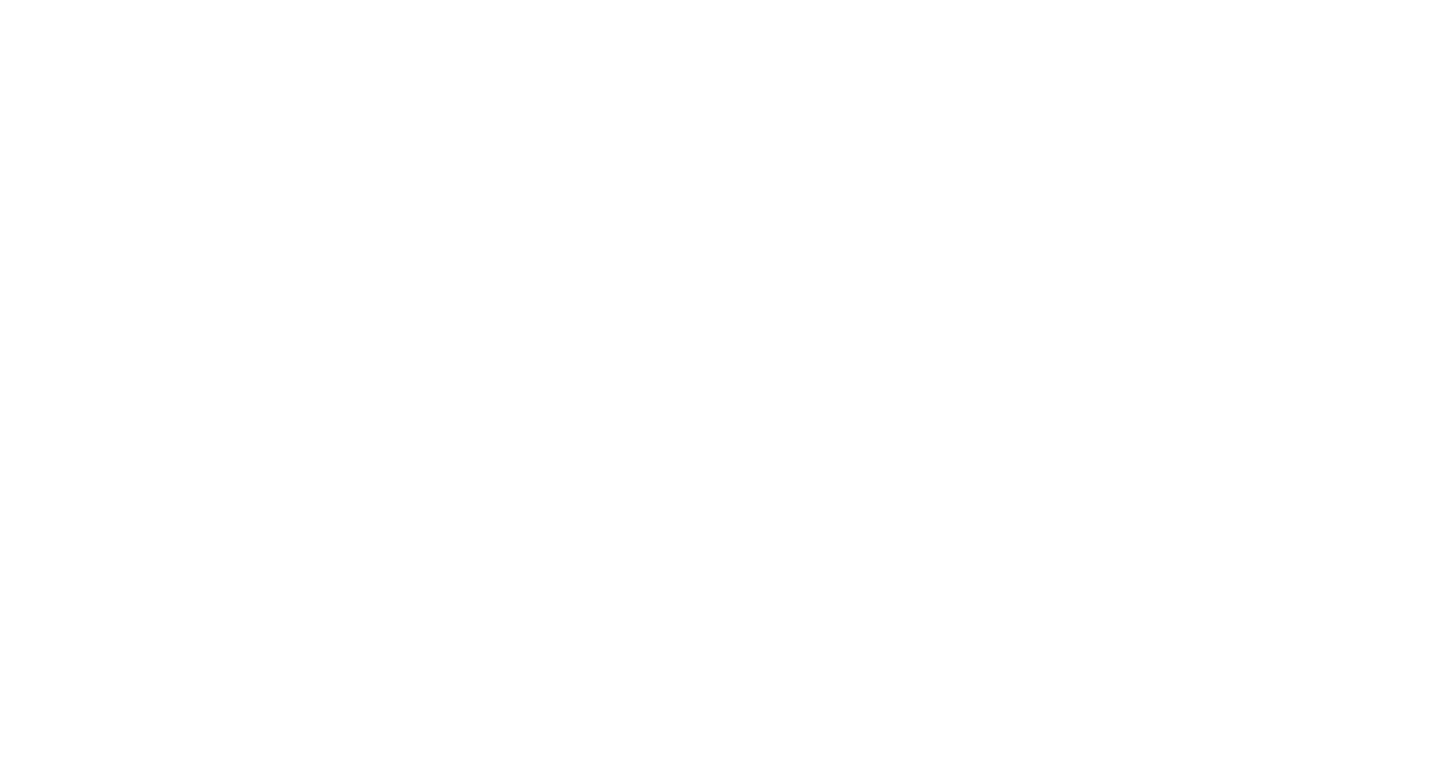 scroll, scrollTop: 0, scrollLeft: 0, axis: both 